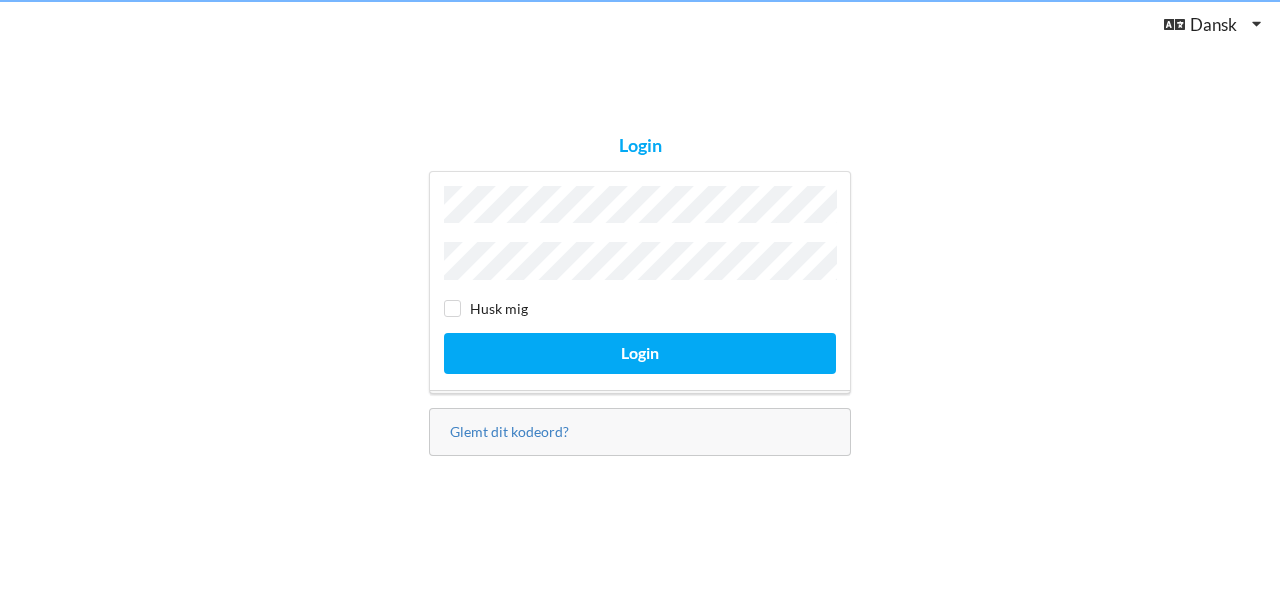 scroll, scrollTop: 0, scrollLeft: 0, axis: both 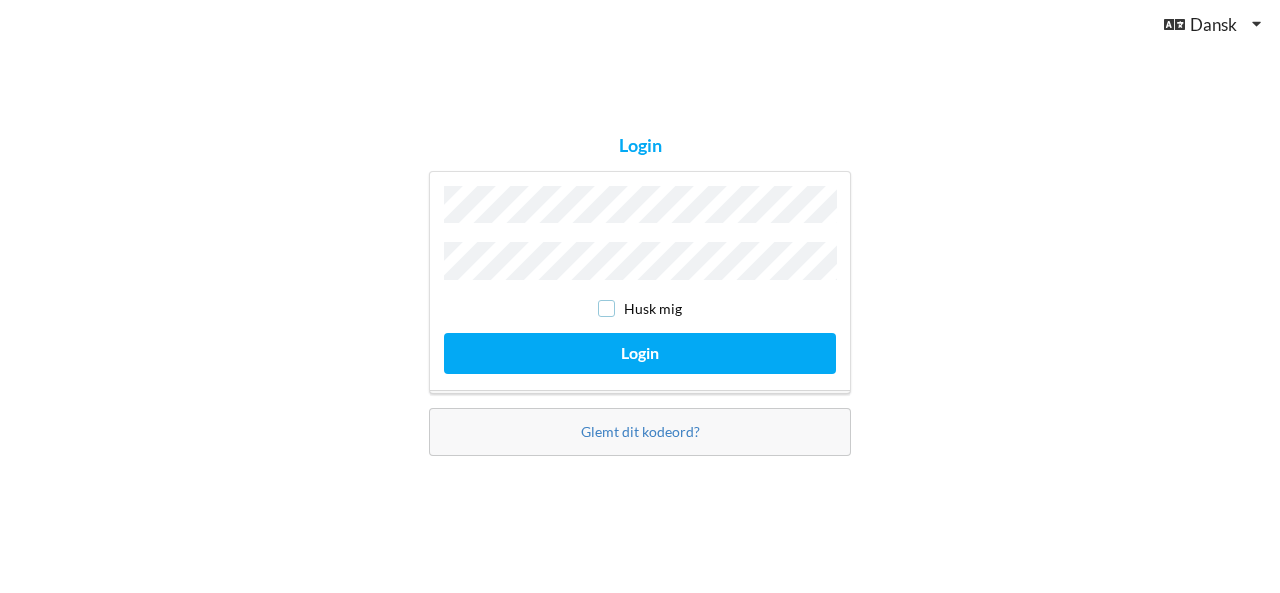 click at bounding box center (606, 308) 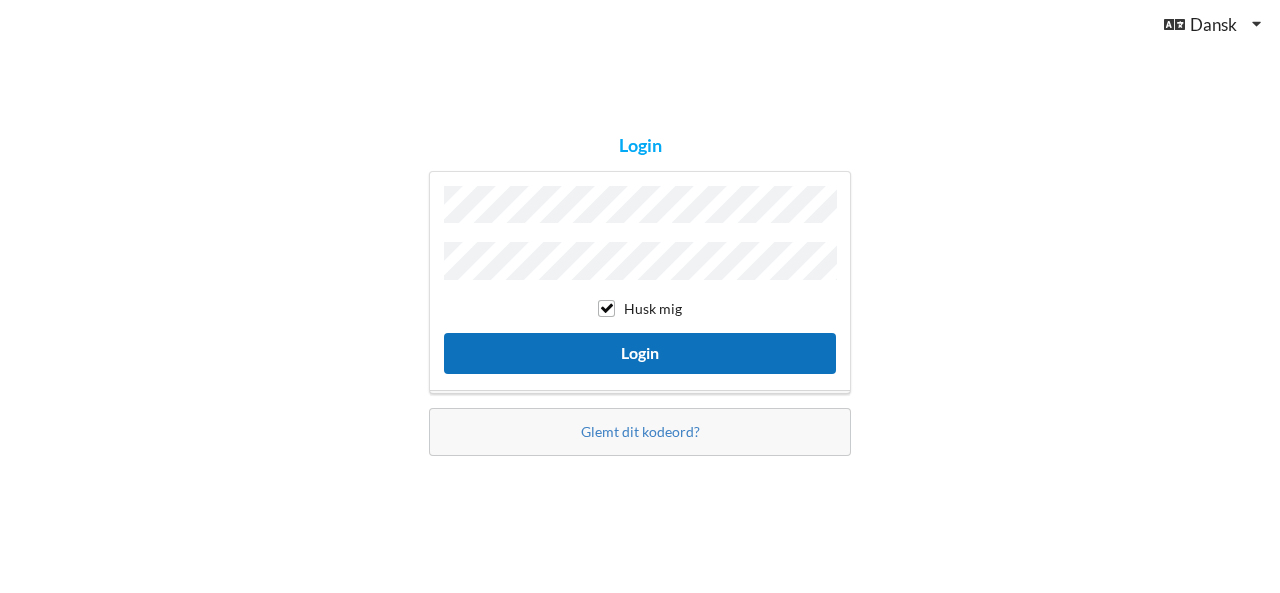 click on "Login" at bounding box center (640, 353) 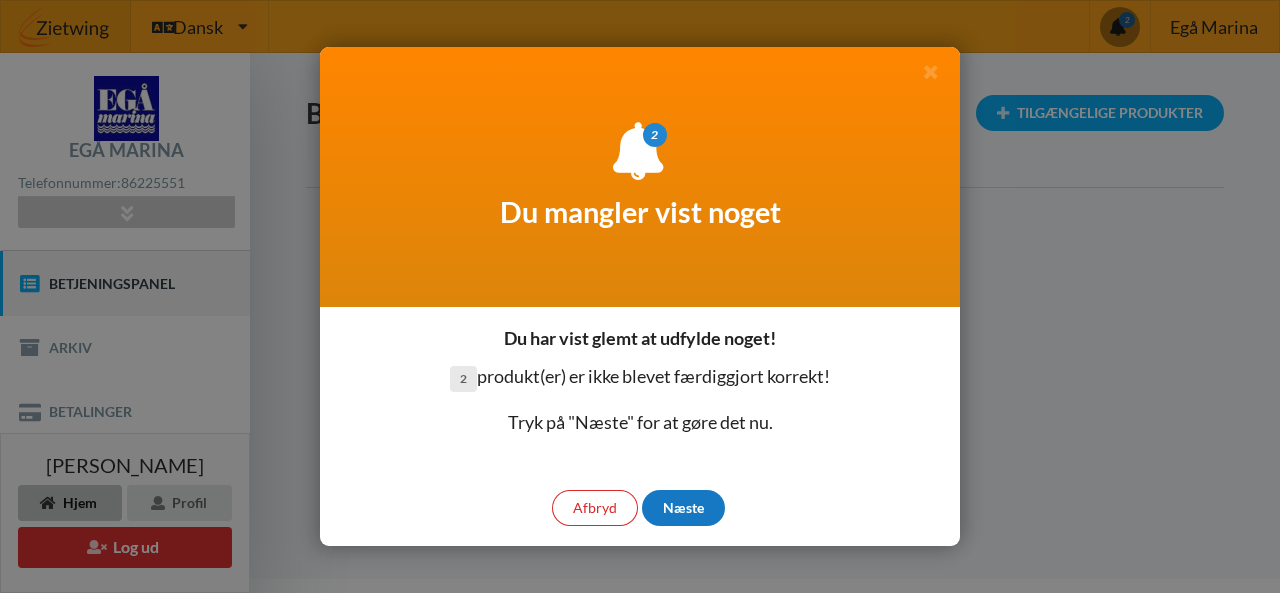 click on "Næste" at bounding box center [683, 508] 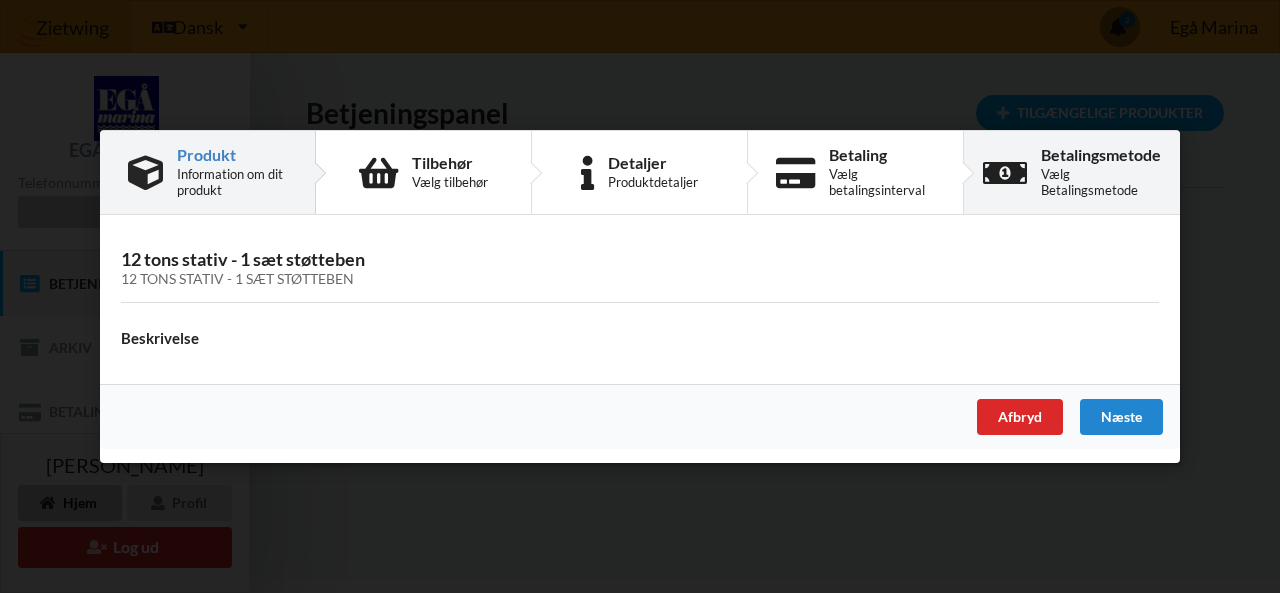 click at bounding box center [1005, 172] 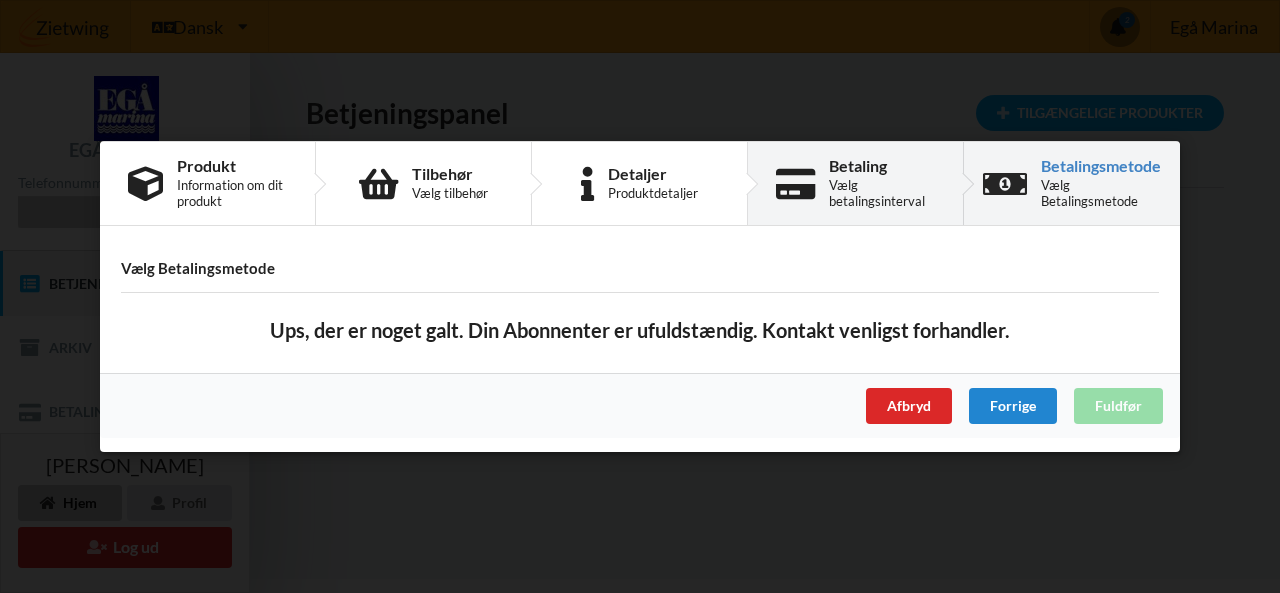 click on "Vælg betalingsinterval" at bounding box center (882, 193) 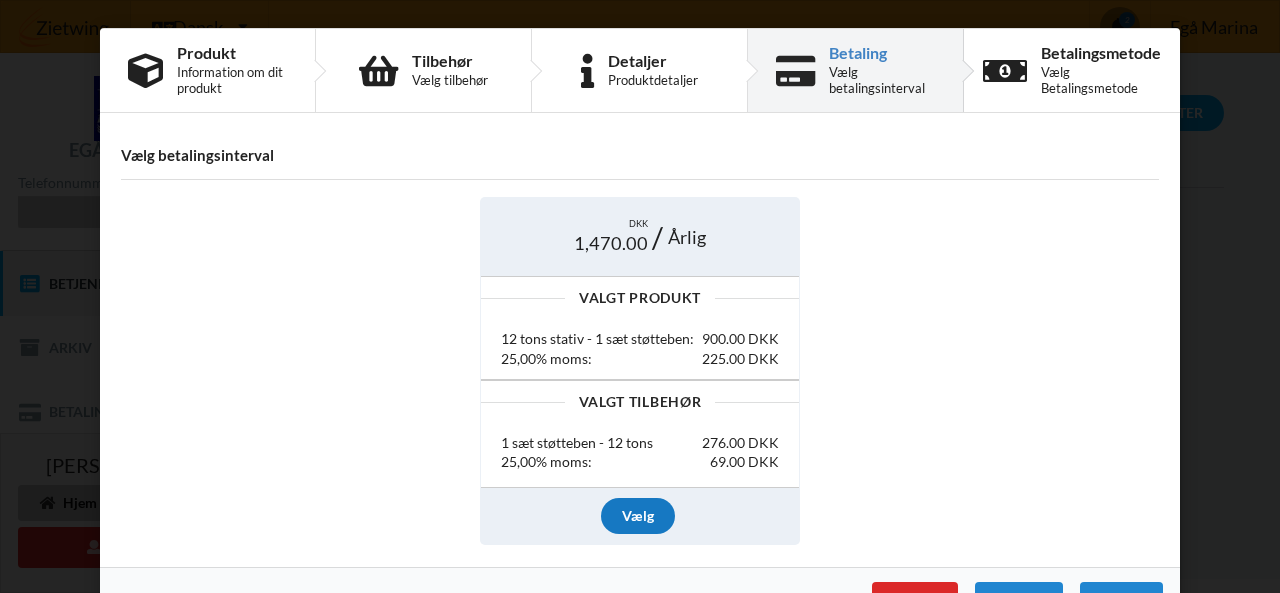 click on "Vælg" at bounding box center [638, 516] 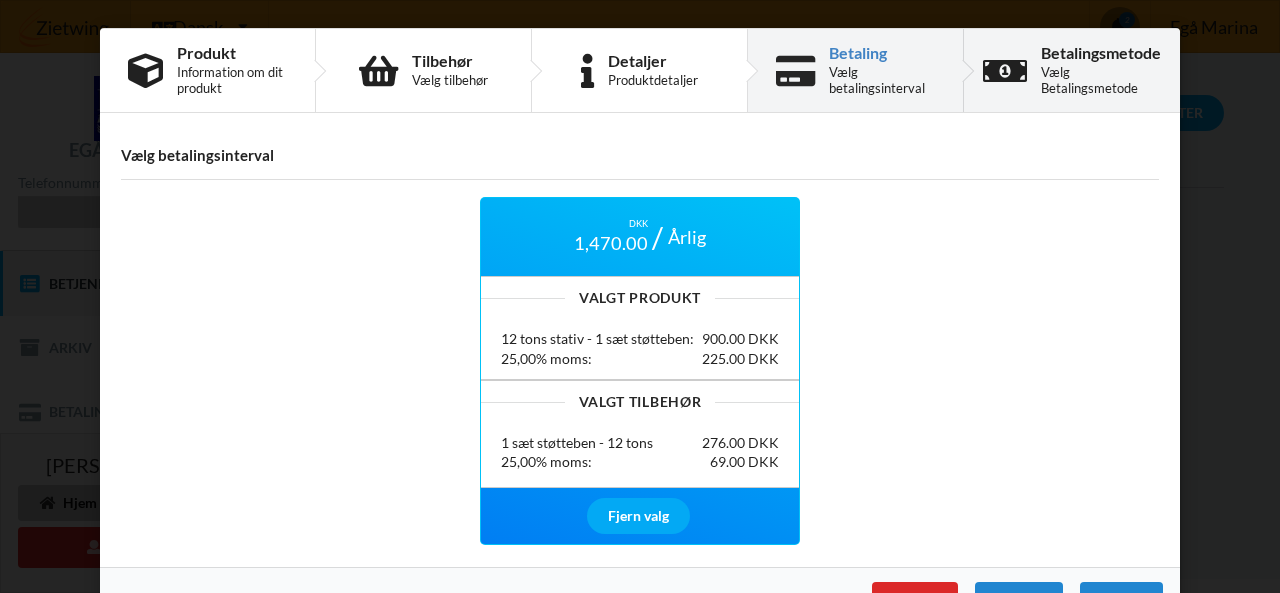 click on "Vælg Betalingsmetode" at bounding box center (1101, 80) 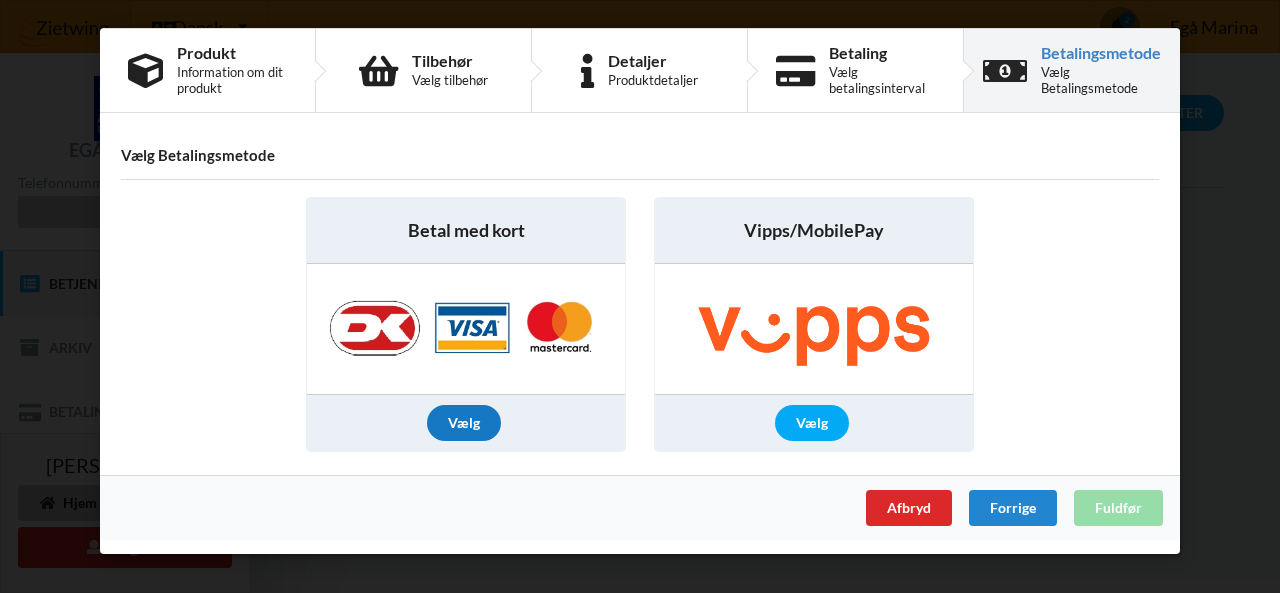 click on "Vælg" at bounding box center (464, 423) 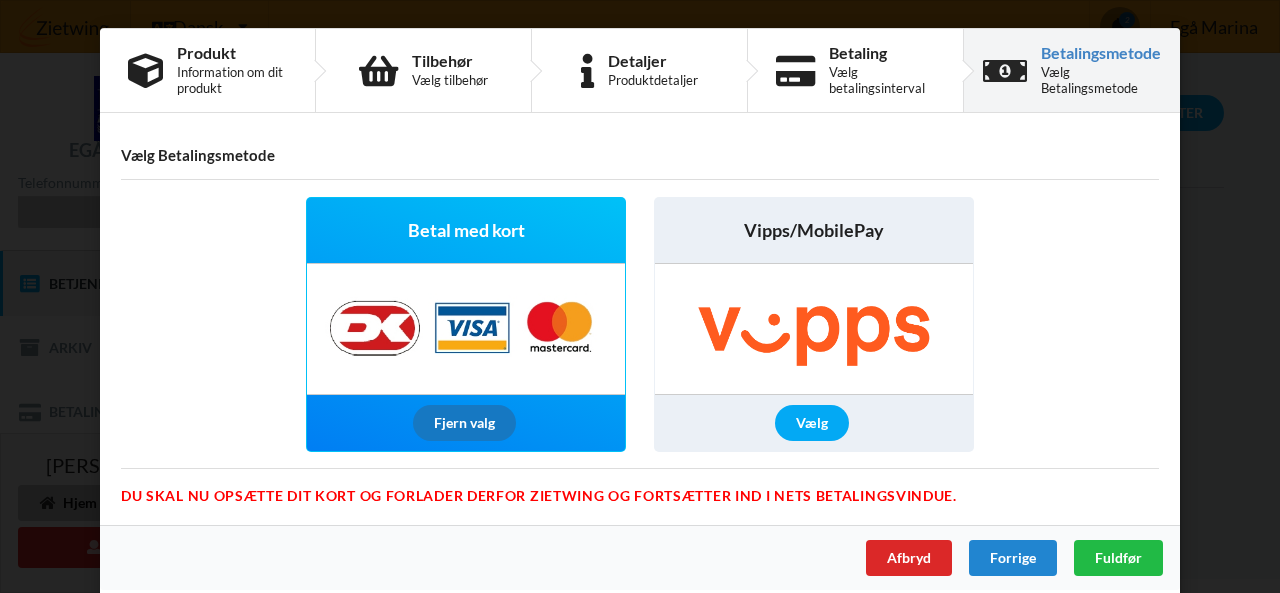 click on "Fjern valg" at bounding box center [464, 423] 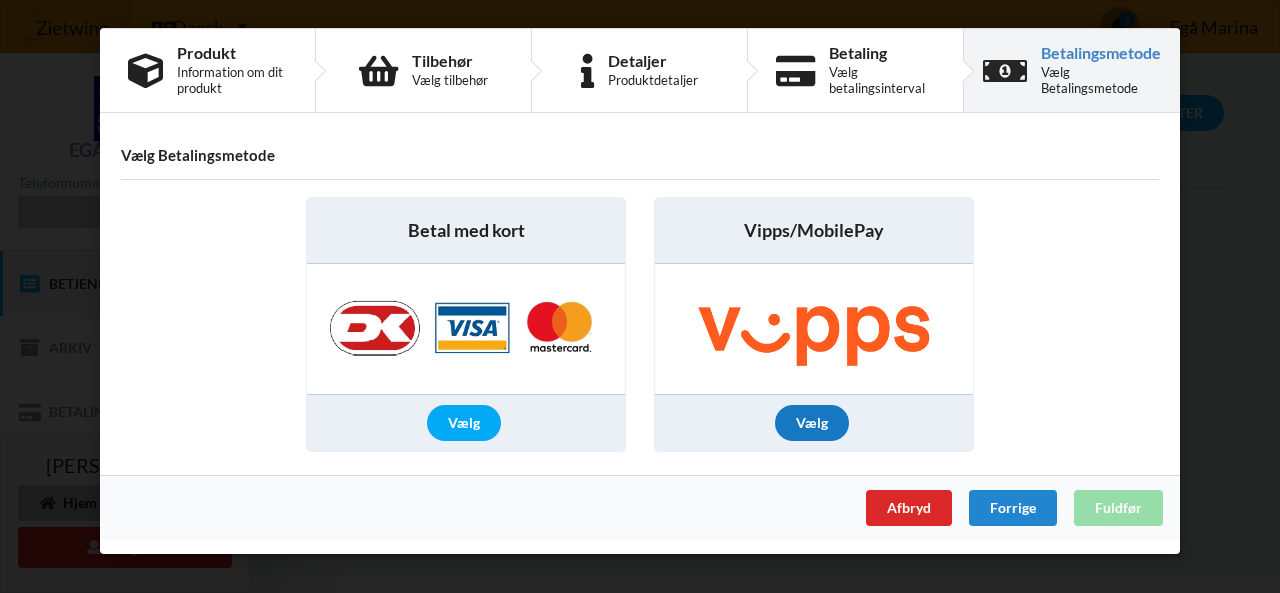 click on "Vælg" at bounding box center [812, 423] 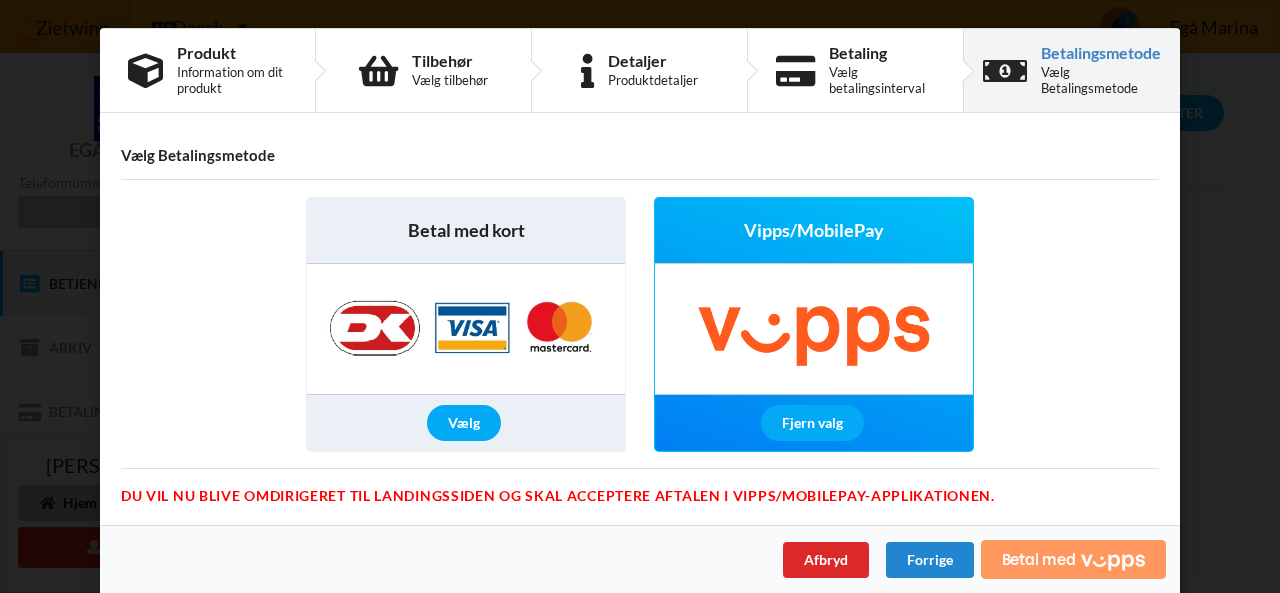 click on "Betal med" at bounding box center (1039, 559) 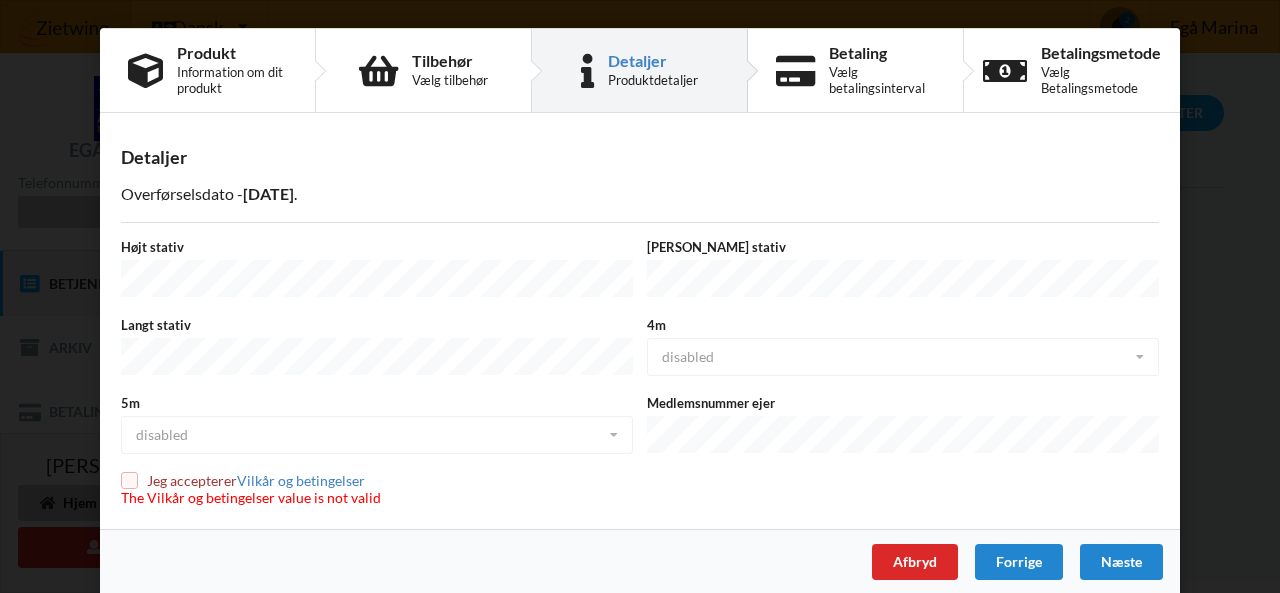 click at bounding box center (129, 480) 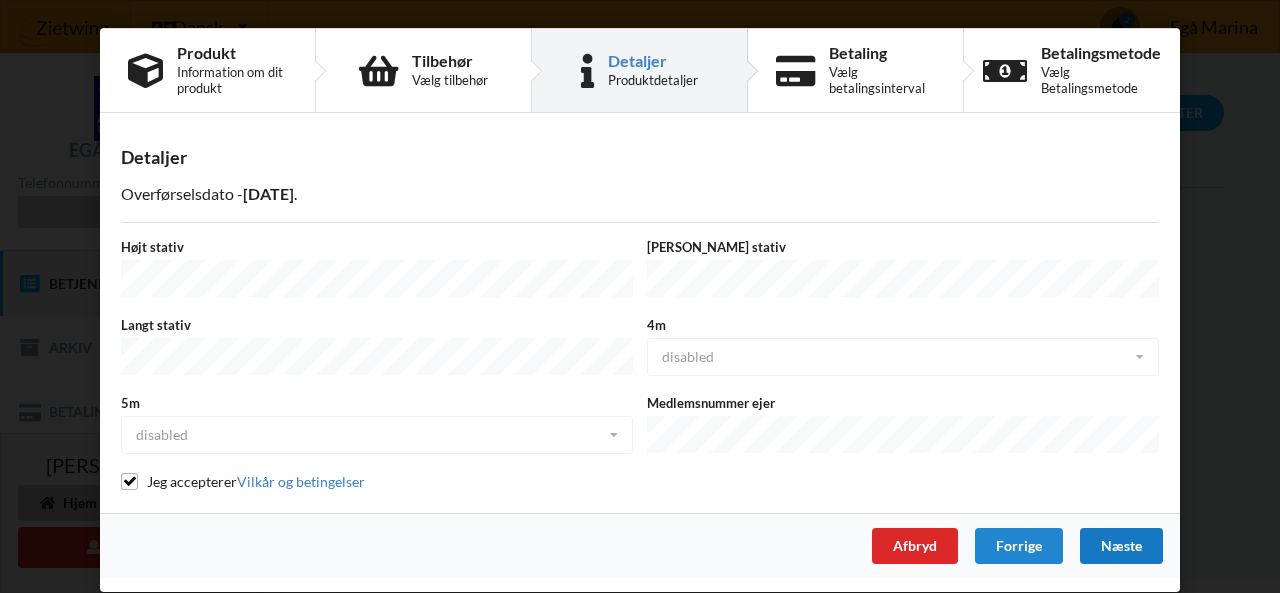 click on "Næste" at bounding box center (1121, 546) 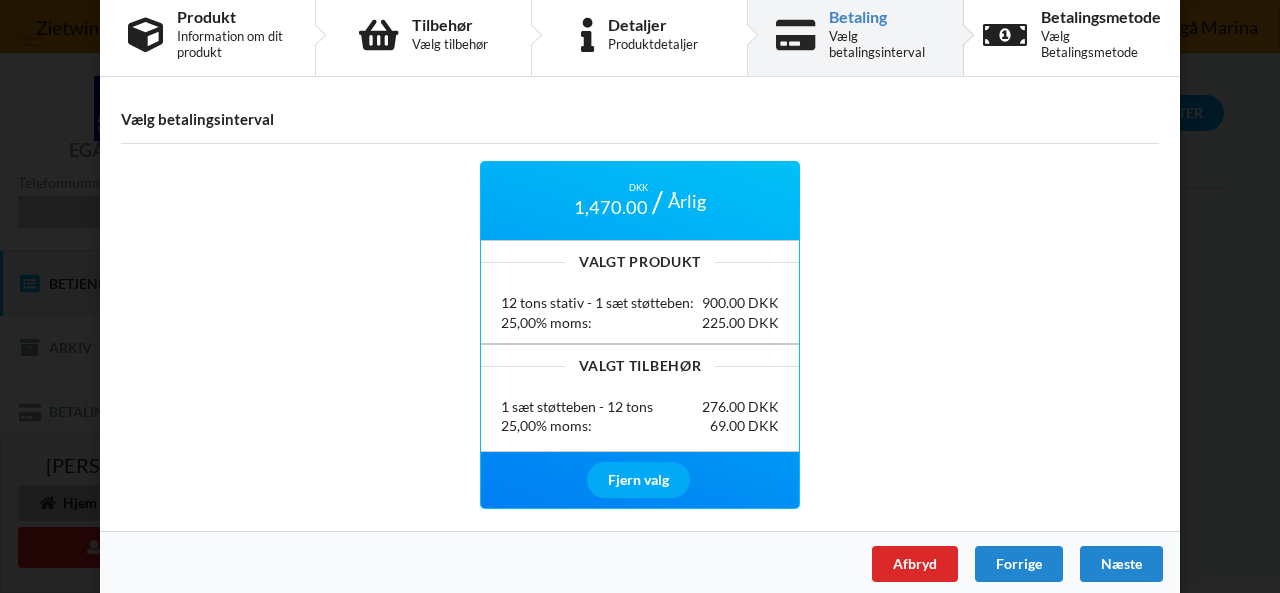 scroll, scrollTop: 49, scrollLeft: 0, axis: vertical 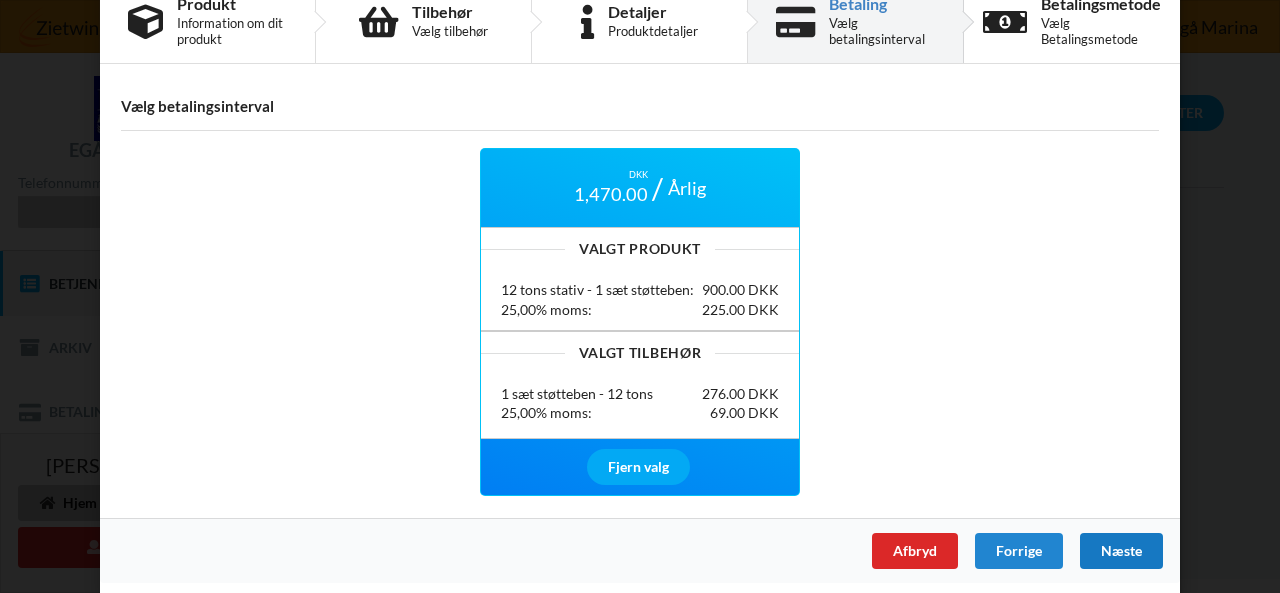 click on "Næste" at bounding box center (1121, 551) 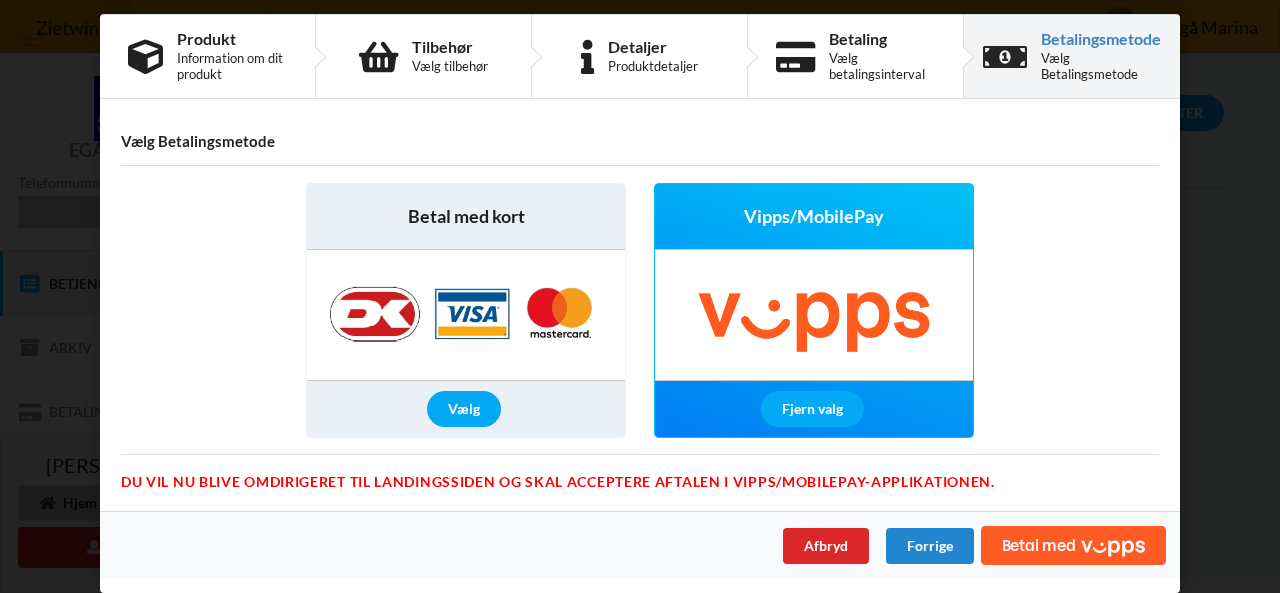 scroll, scrollTop: 9, scrollLeft: 0, axis: vertical 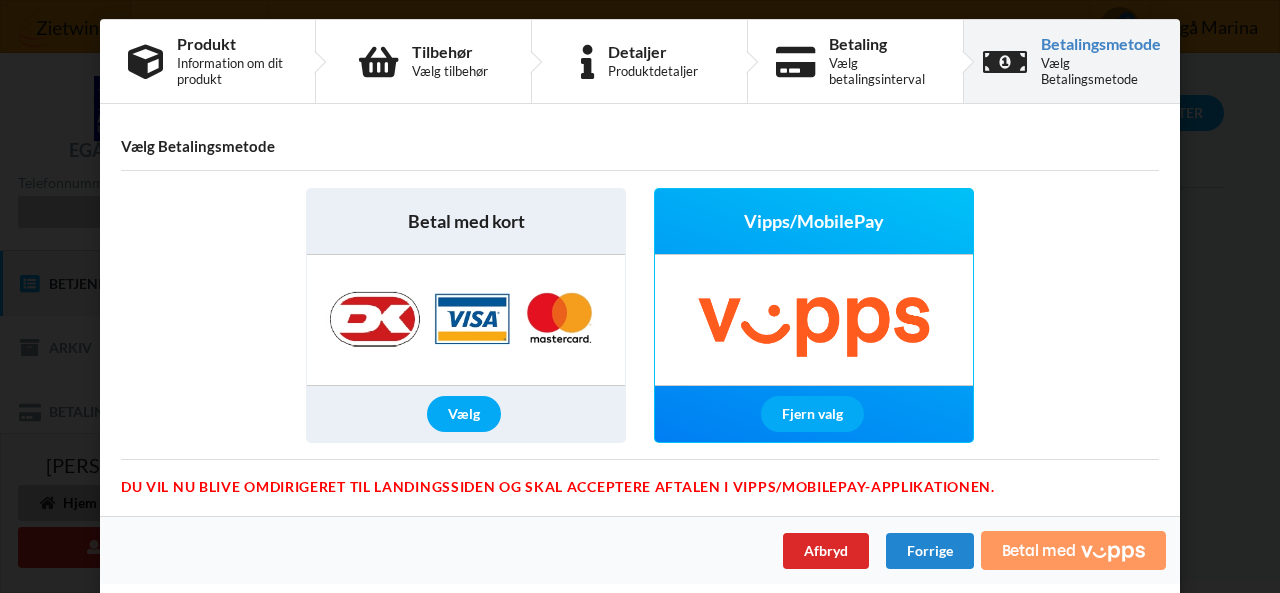 click on "Betal med" at bounding box center [1073, 550] 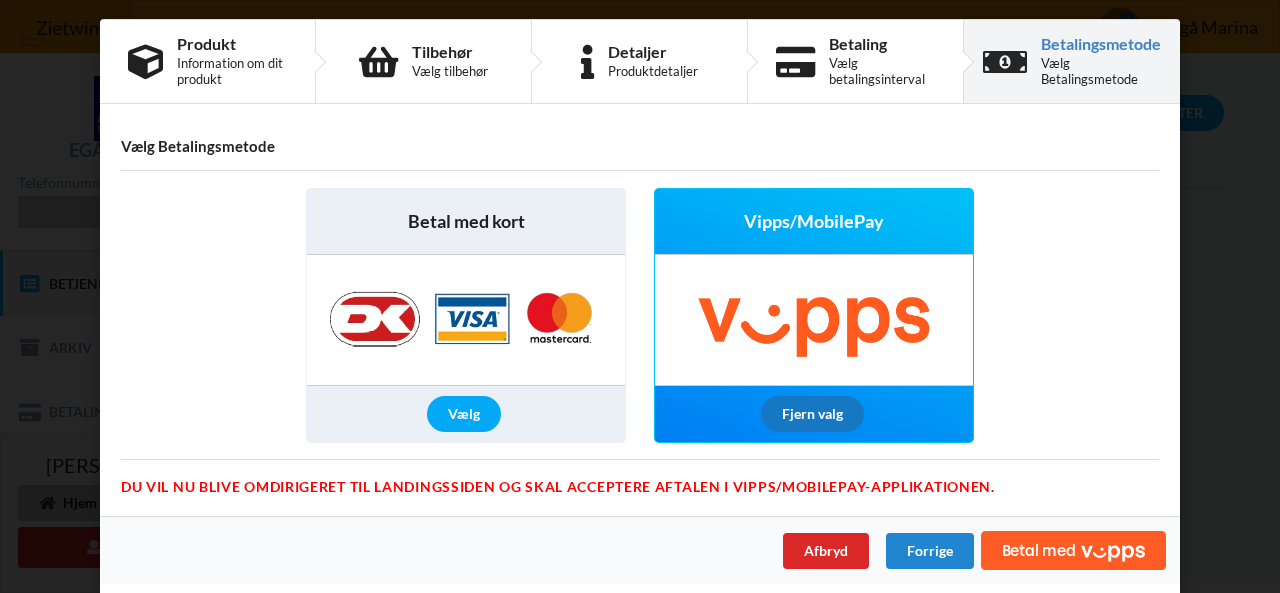 click on "Fjern valg" at bounding box center (812, 414) 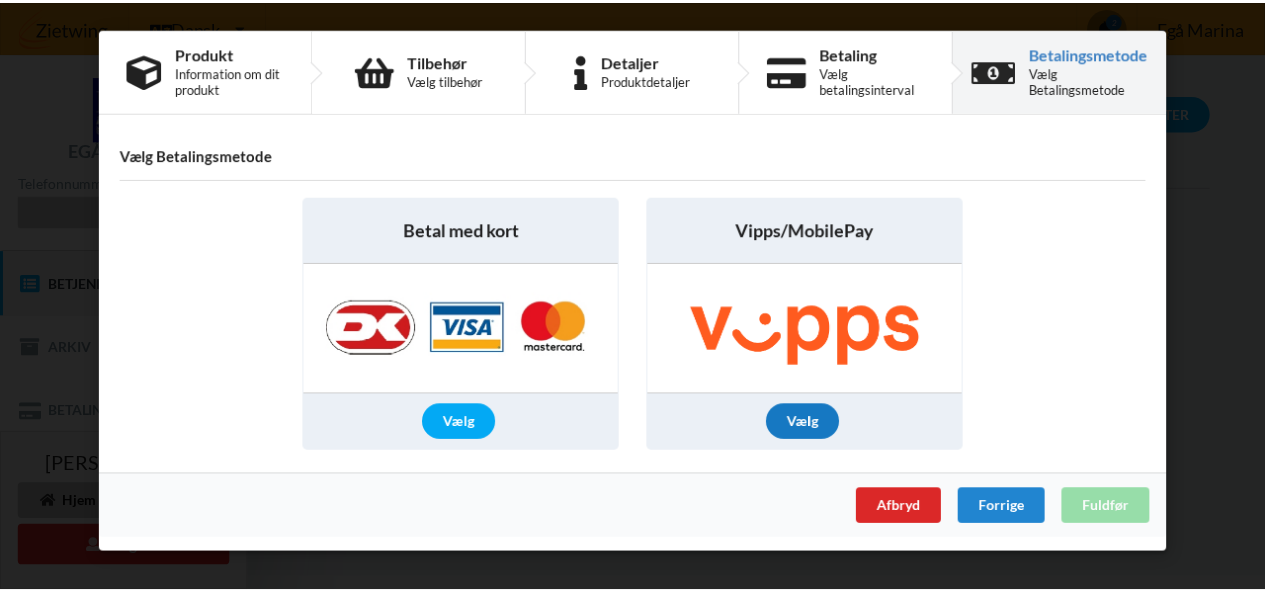 scroll, scrollTop: 0, scrollLeft: 0, axis: both 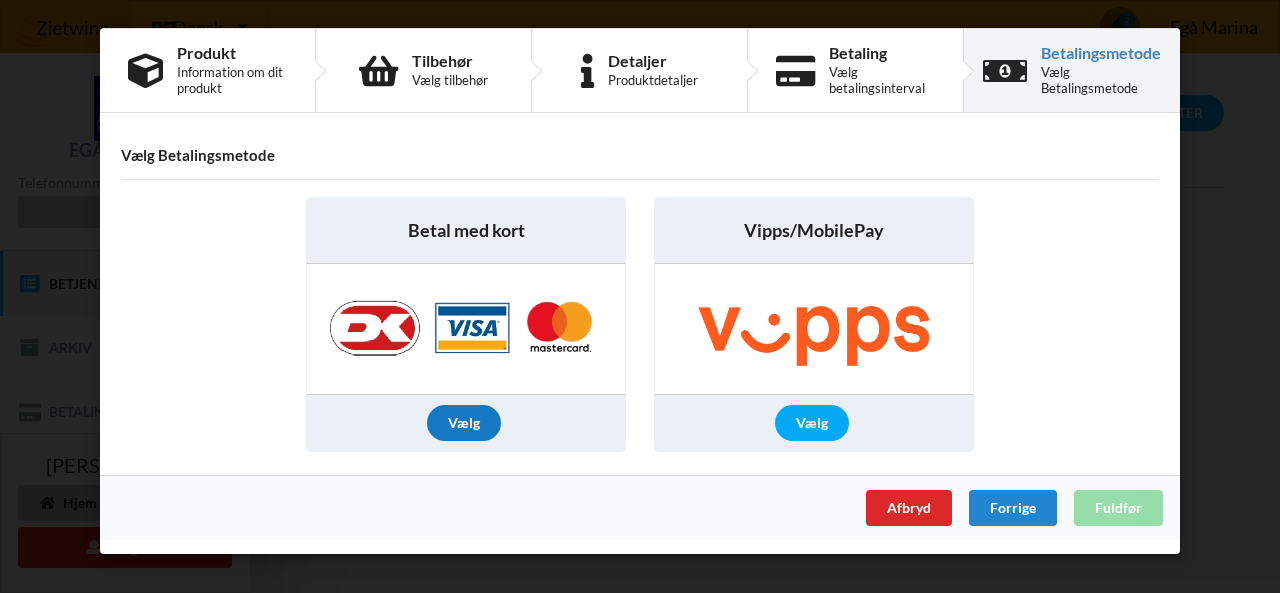 click on "Vælg" at bounding box center [464, 423] 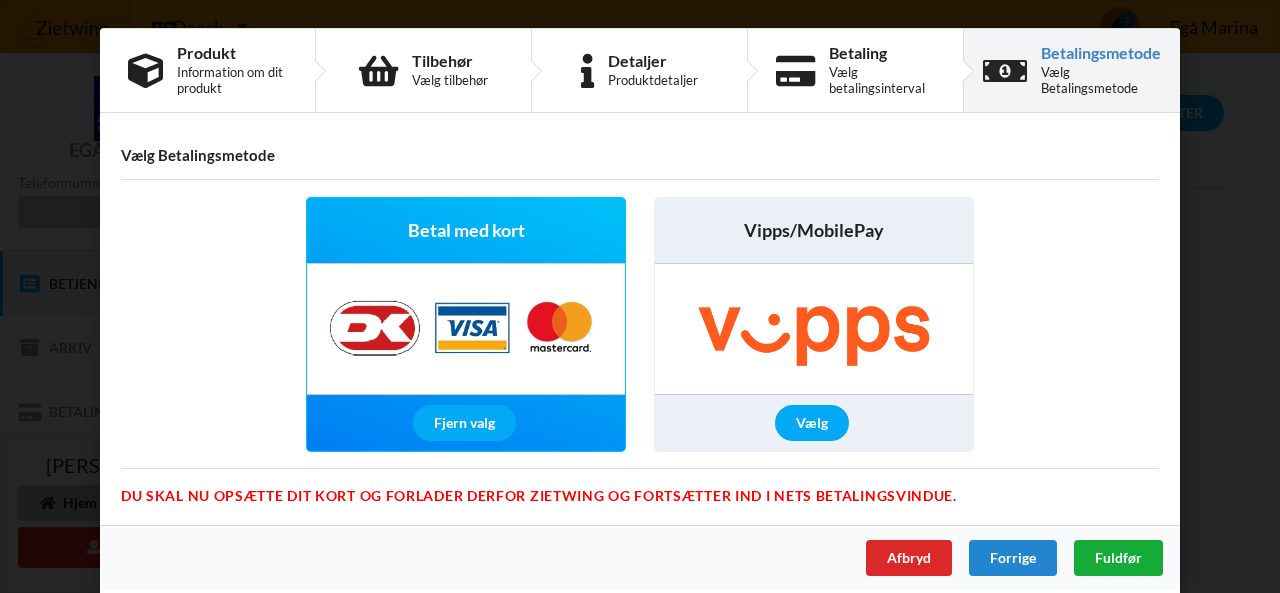 click on "Fuldfør" at bounding box center (1118, 557) 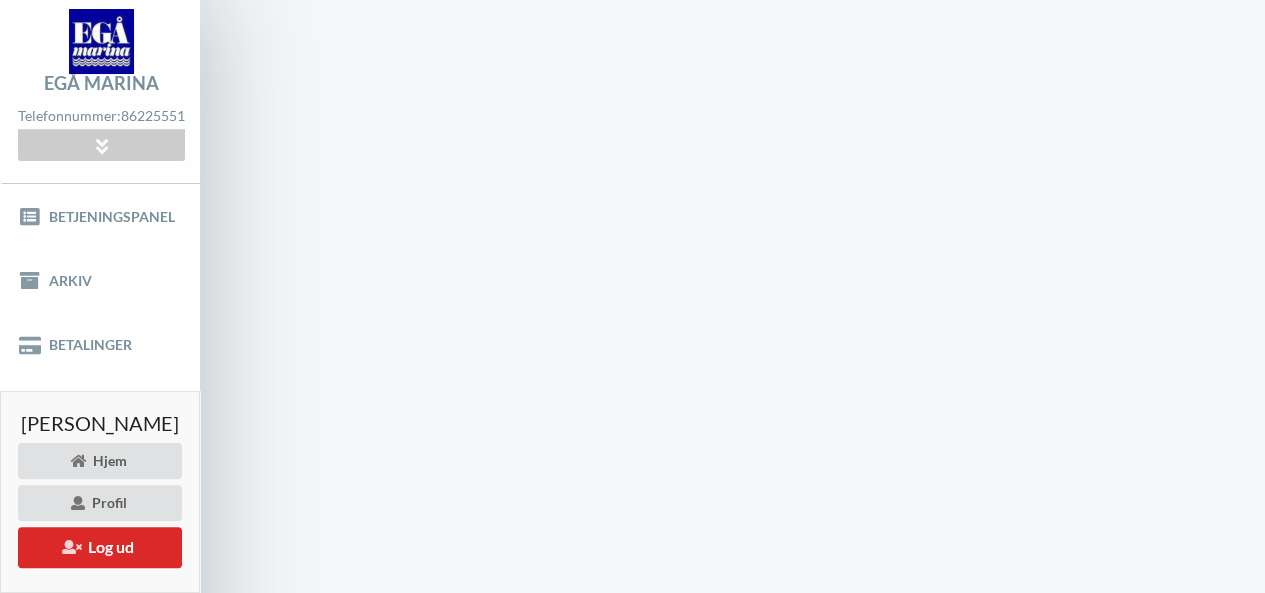 scroll, scrollTop: 80, scrollLeft: 0, axis: vertical 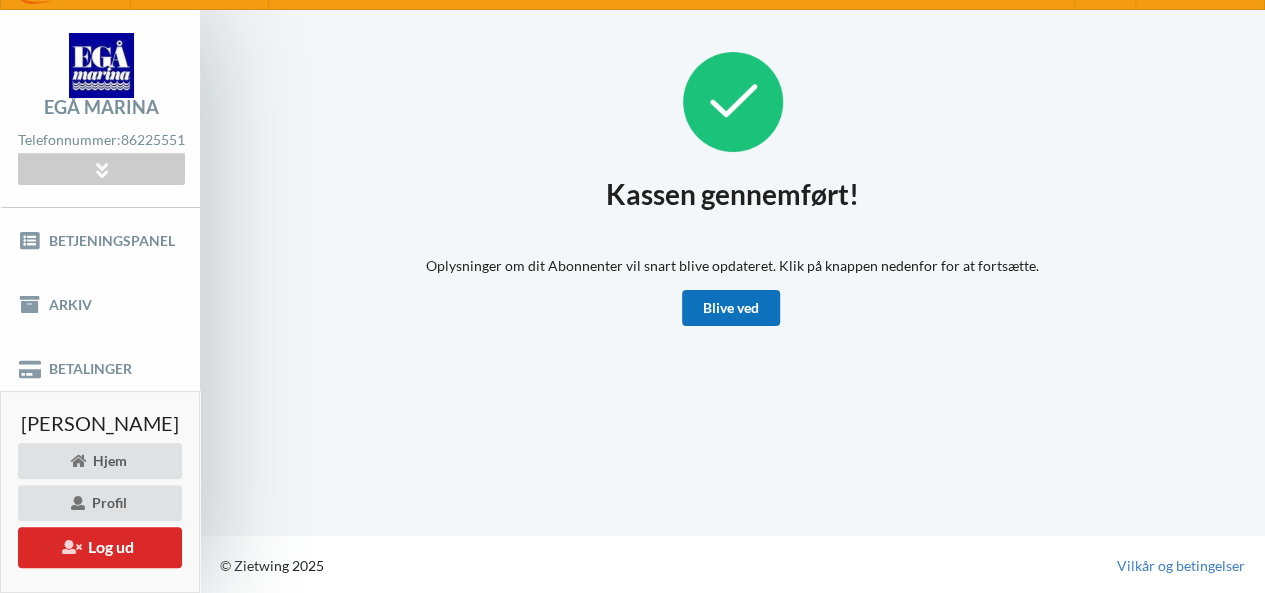 click on "Blive ved" at bounding box center [731, 308] 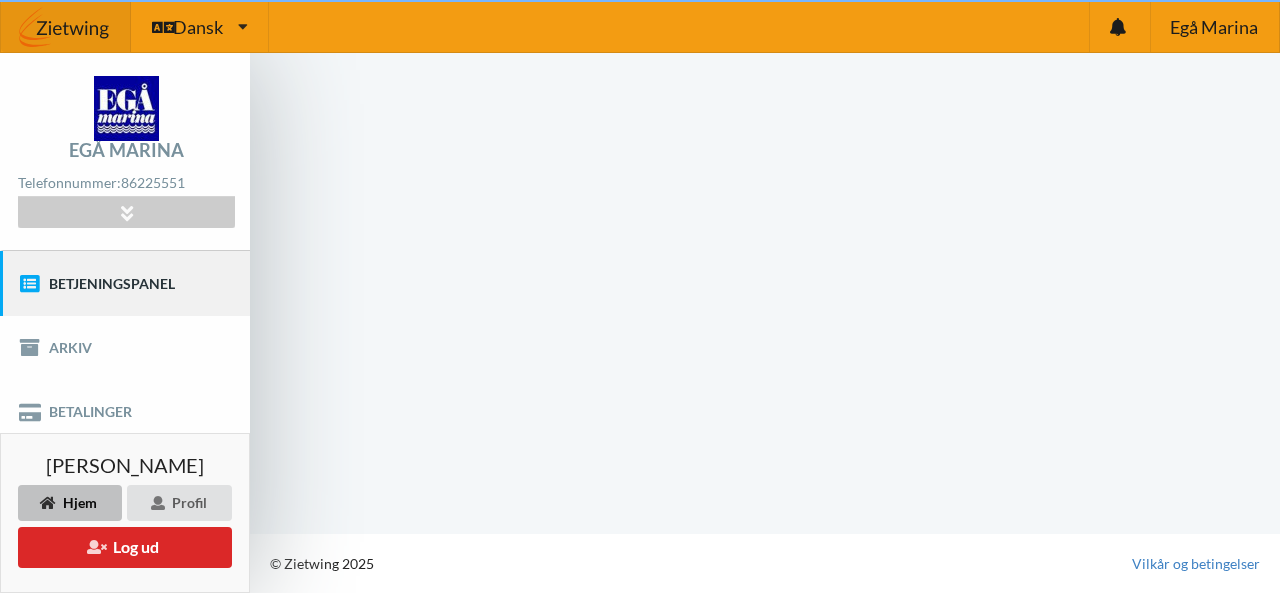 scroll, scrollTop: 0, scrollLeft: 0, axis: both 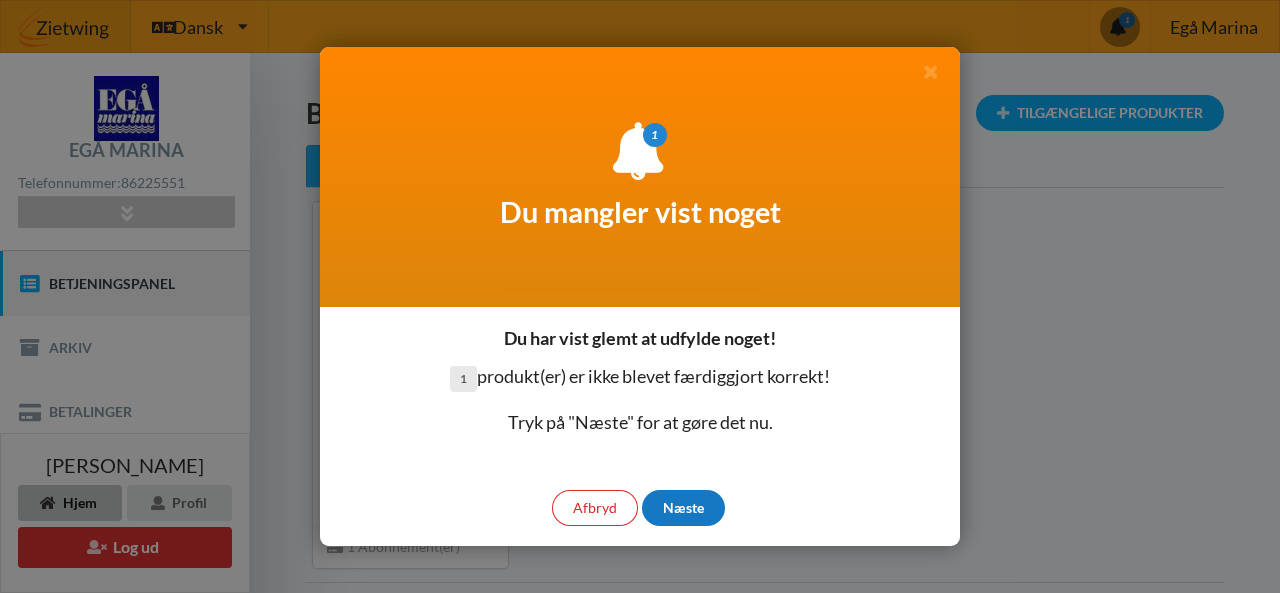 click on "Næste" at bounding box center (683, 508) 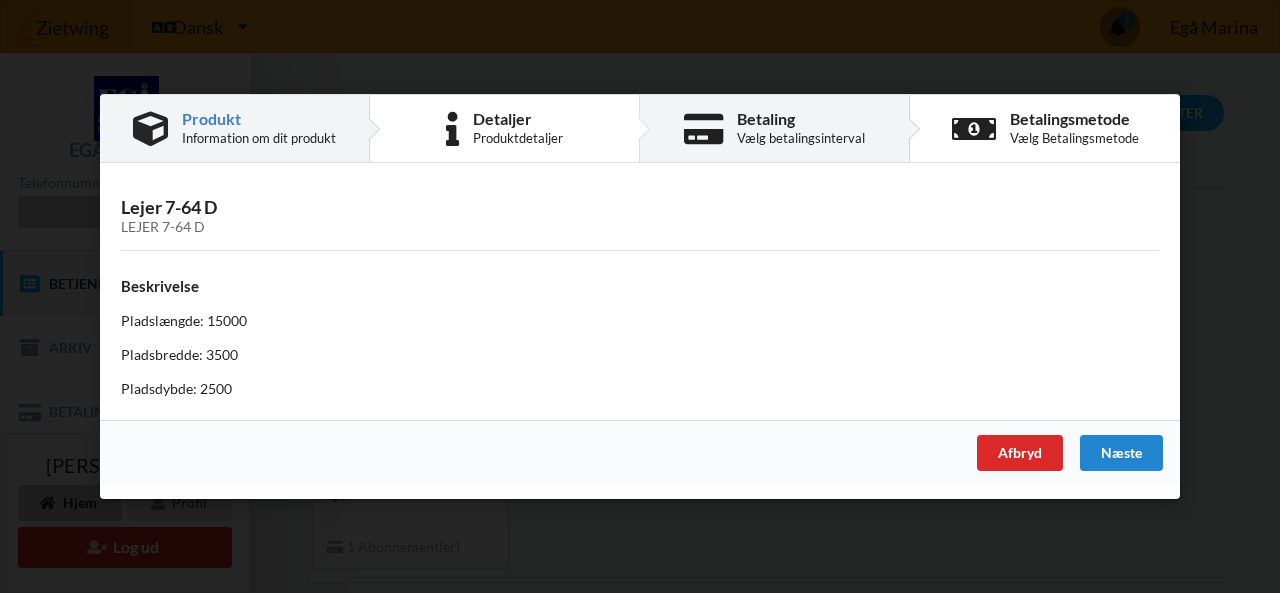 click on "Vælg betalingsinterval" at bounding box center [801, 138] 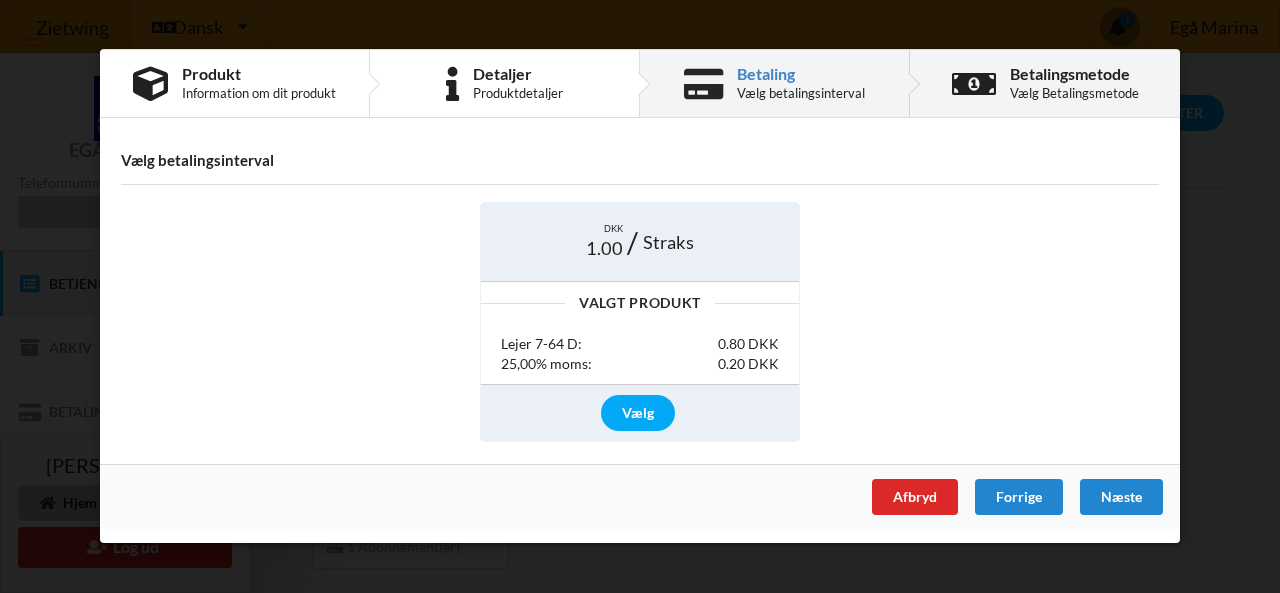 click on "Betalingsmetode   Vælg Betalingsmetode" at bounding box center [1045, 83] 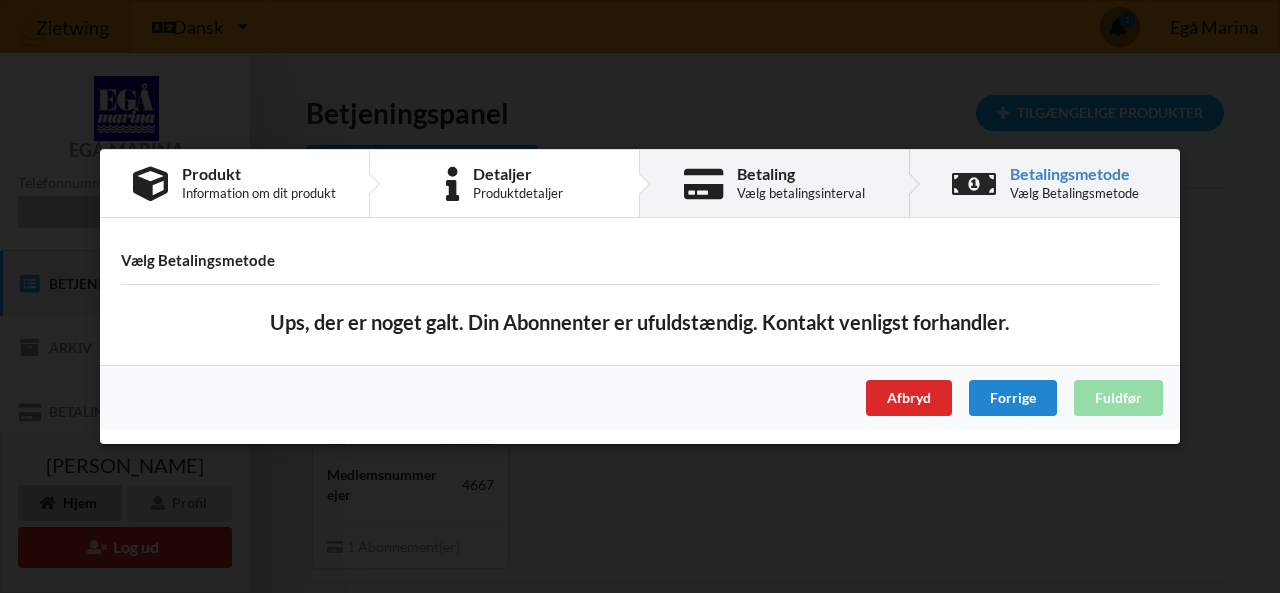click on "Betaling" at bounding box center [801, 174] 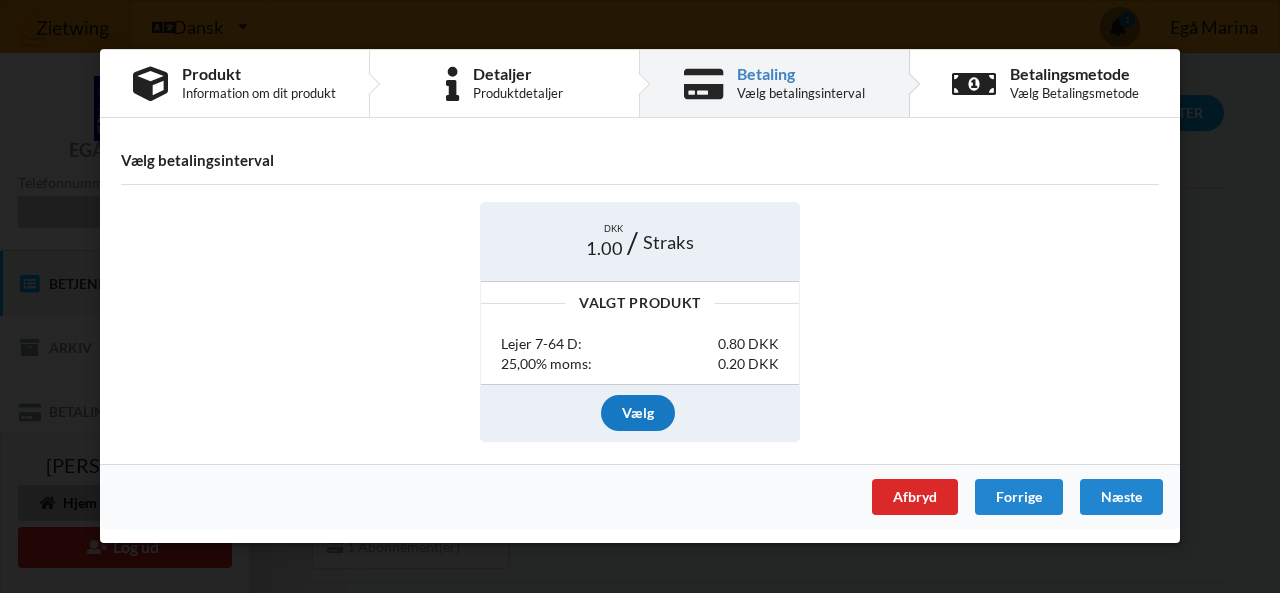 click on "Vælg" at bounding box center [638, 413] 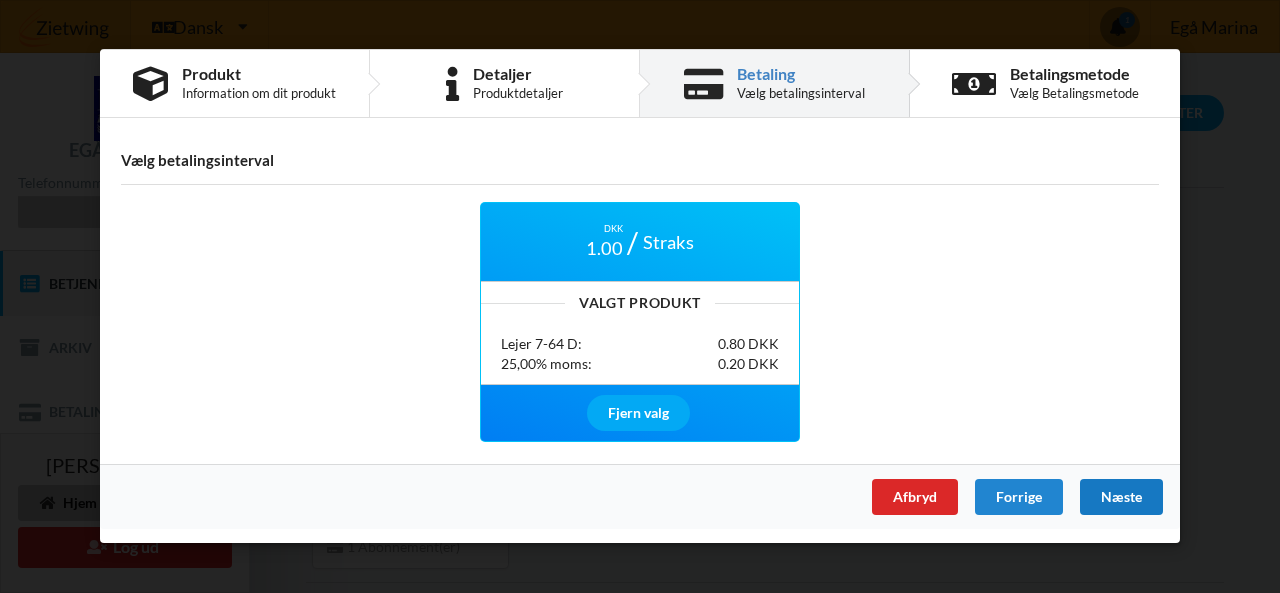 click on "Næste" at bounding box center [1121, 498] 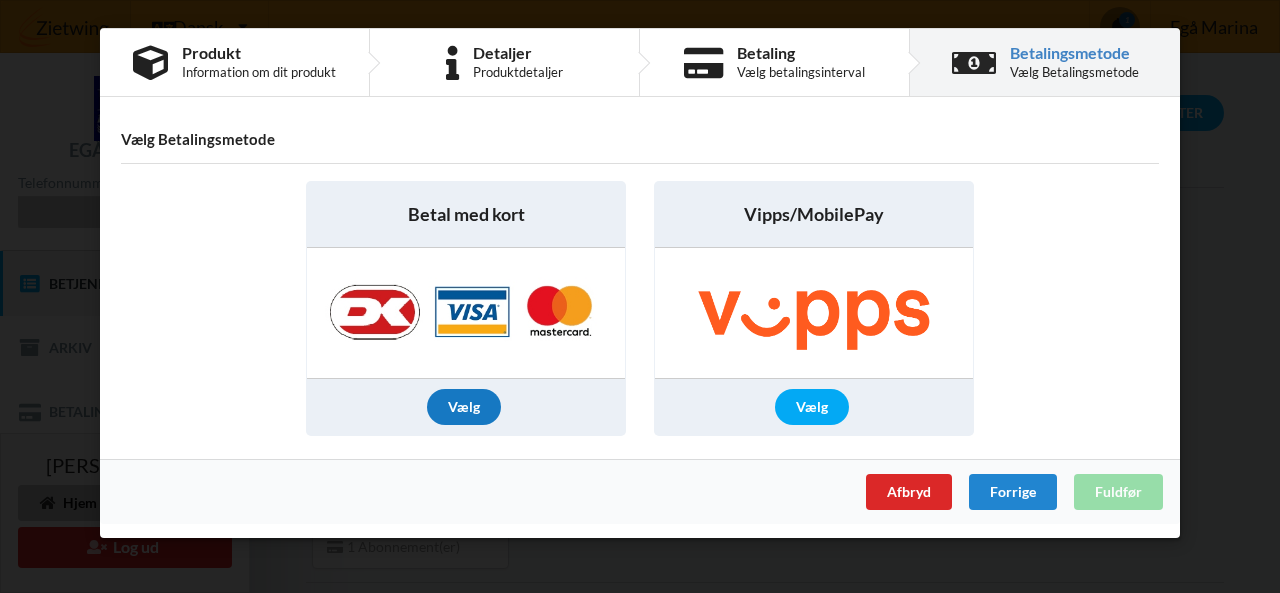click on "Vælg" at bounding box center (464, 407) 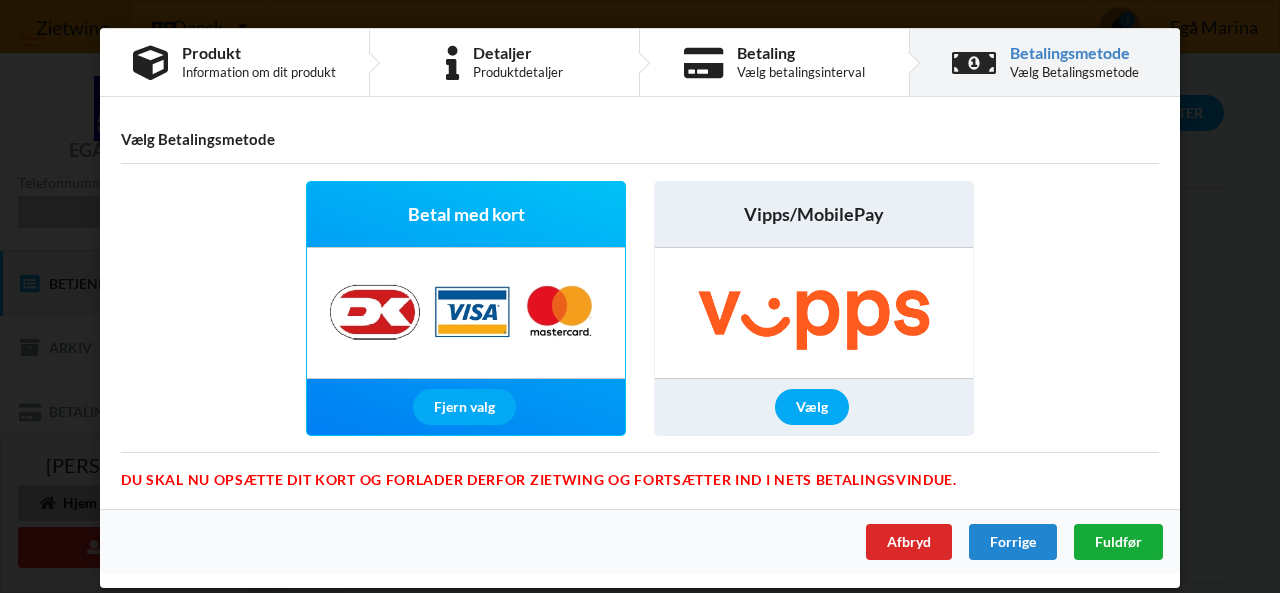 click on "Fuldfør" at bounding box center (1118, 541) 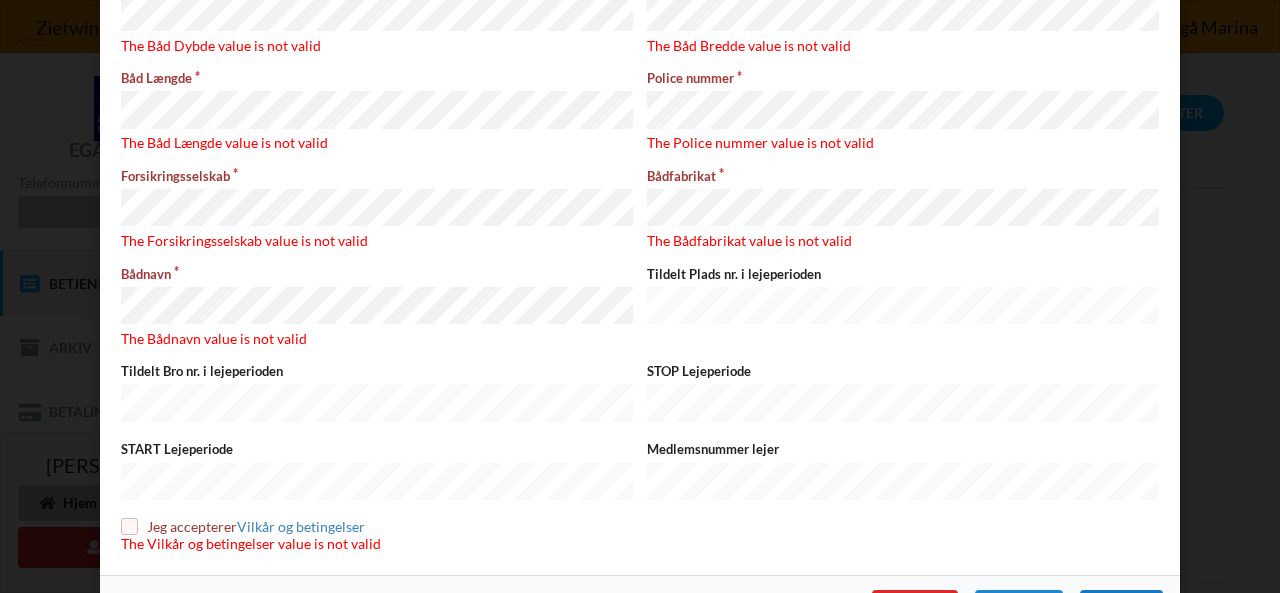 scroll, scrollTop: 374, scrollLeft: 0, axis: vertical 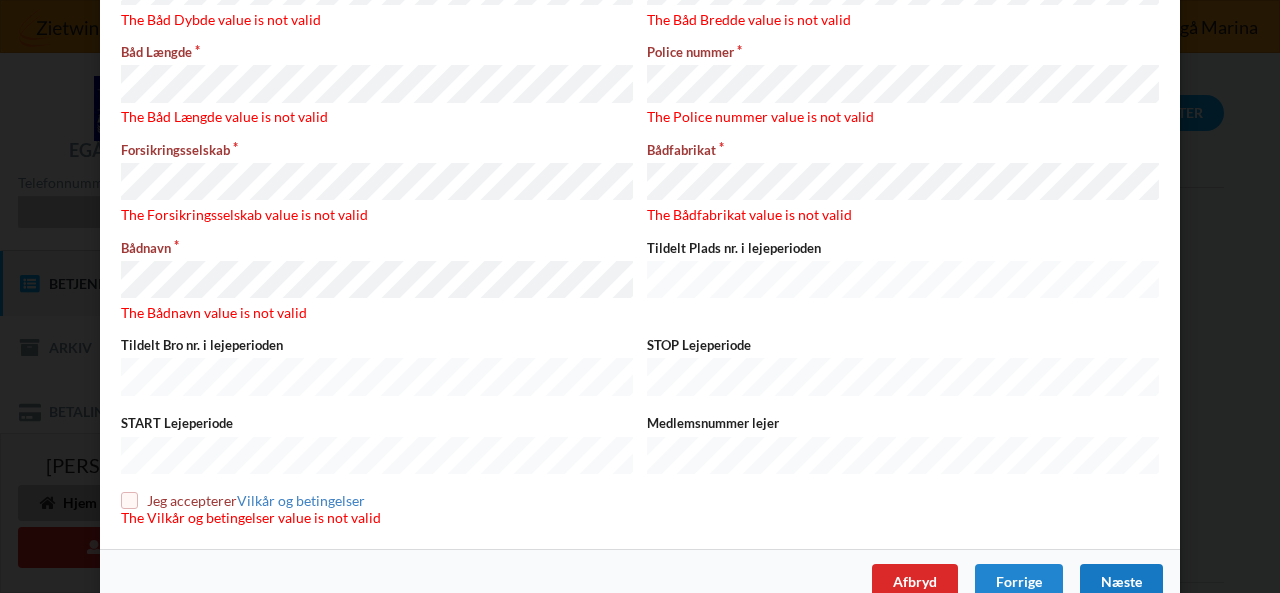 click at bounding box center [129, 500] 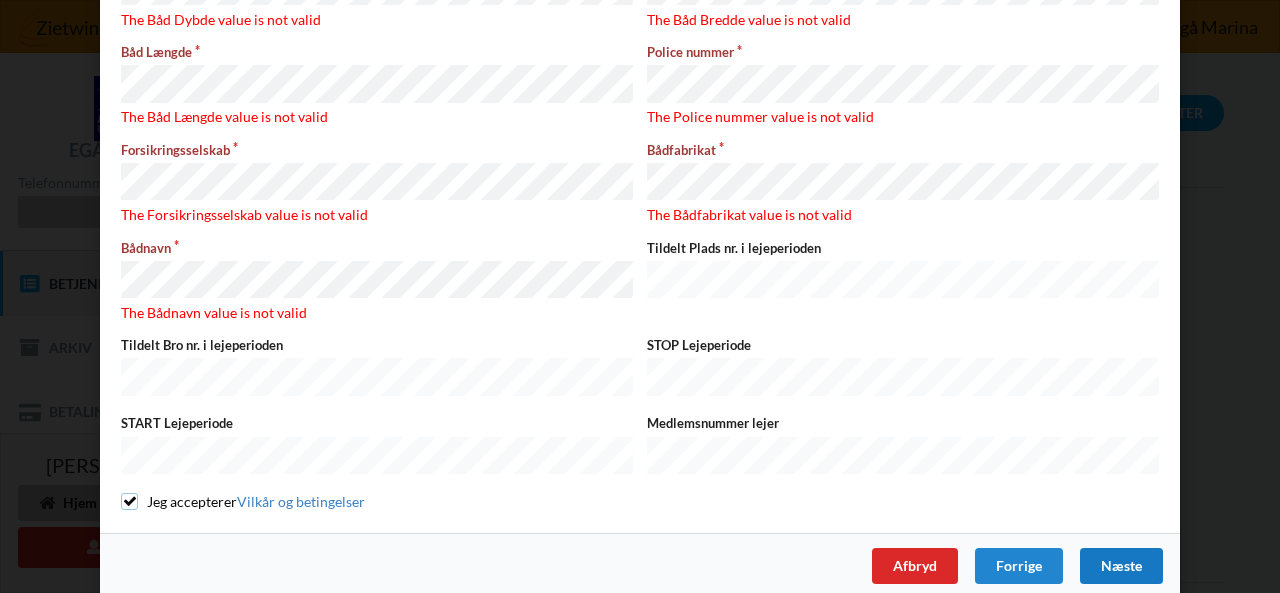 scroll, scrollTop: 358, scrollLeft: 0, axis: vertical 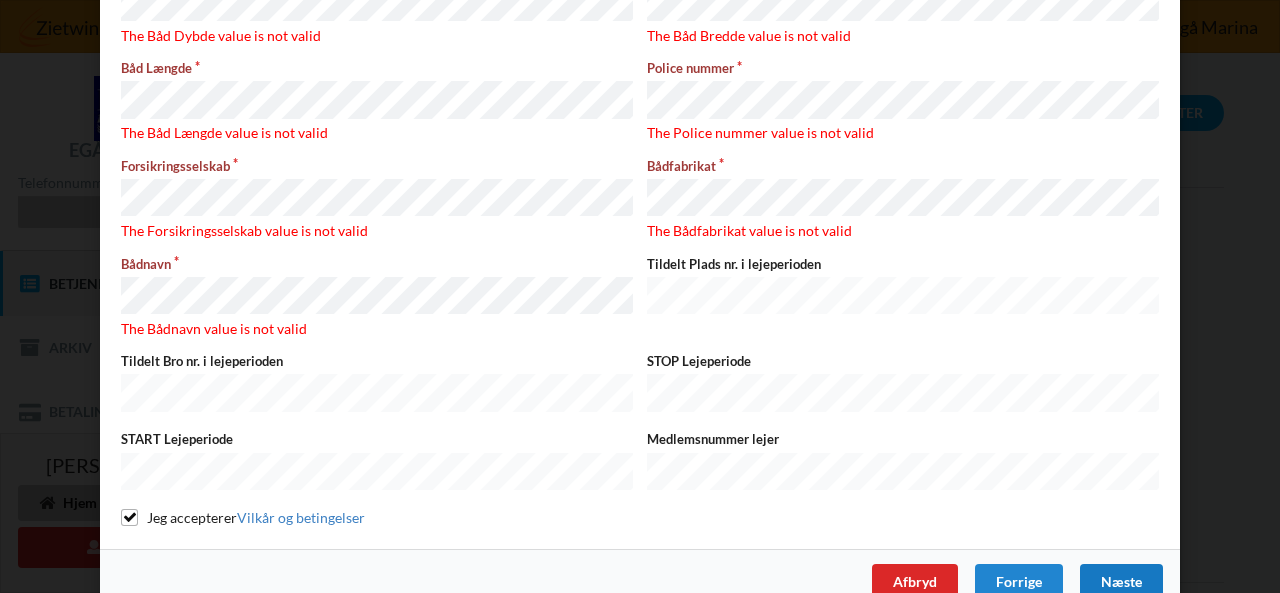 click on "Næste" at bounding box center [1121, 582] 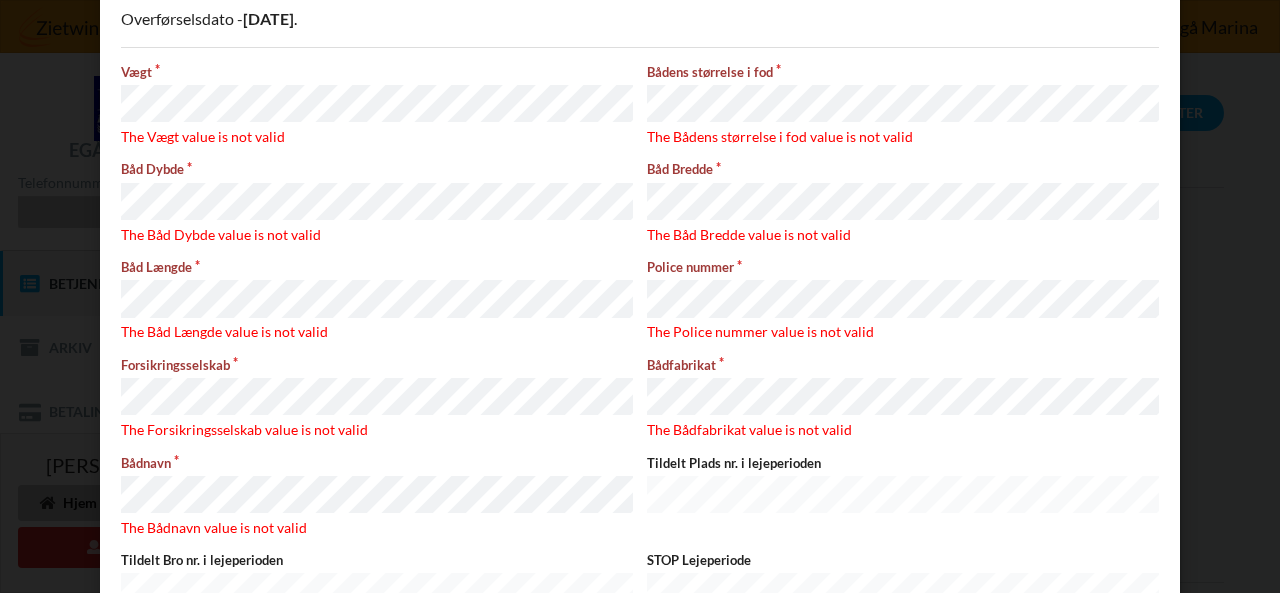 scroll, scrollTop: 140, scrollLeft: 0, axis: vertical 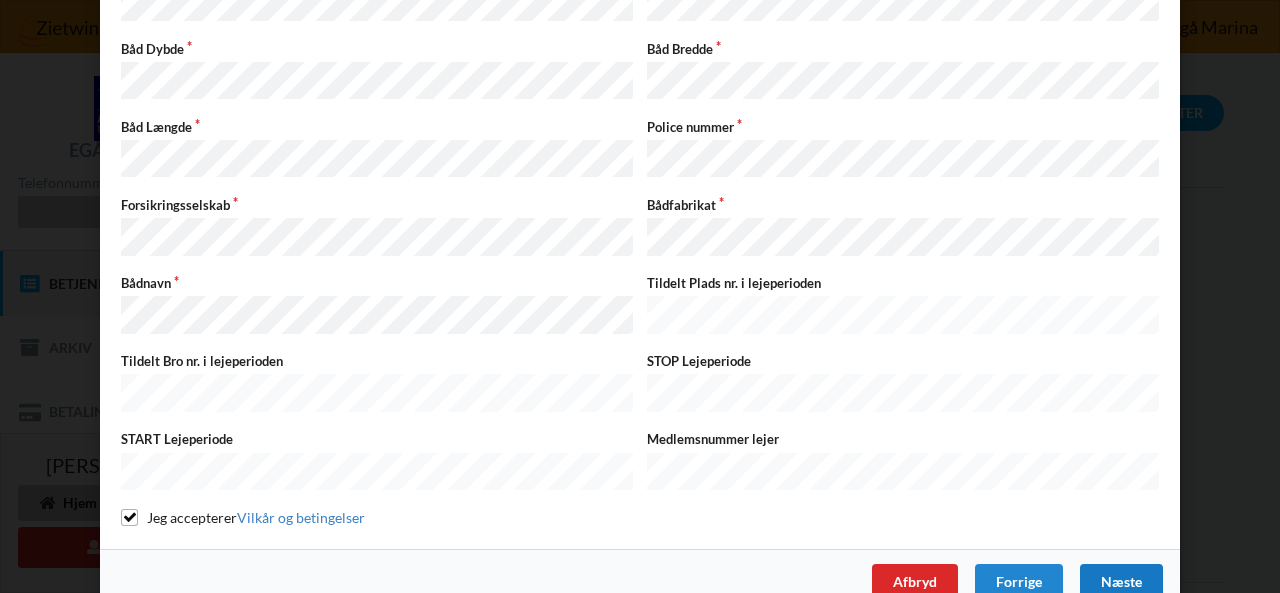 click on "Næste" at bounding box center (1121, 582) 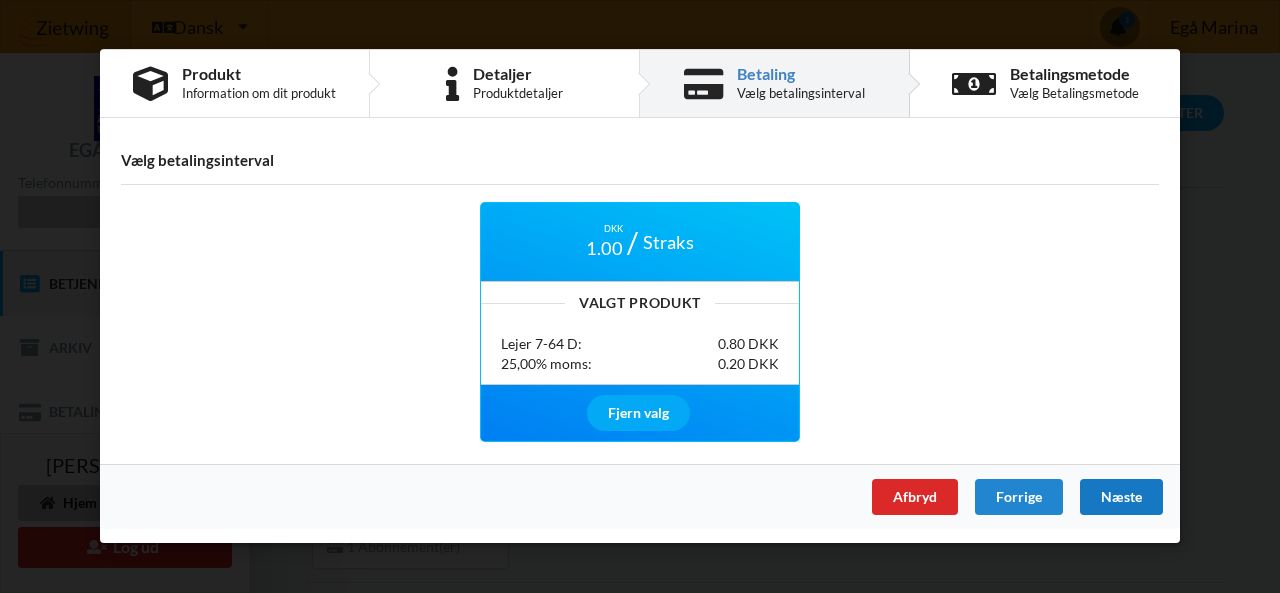 click on "Næste" at bounding box center (1121, 498) 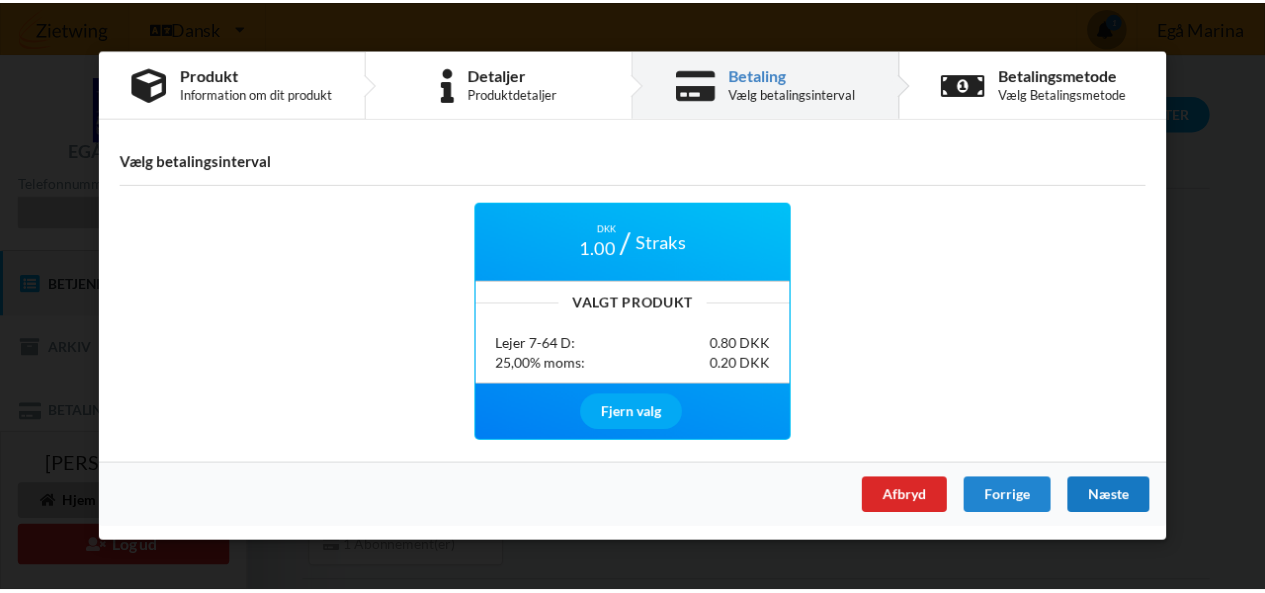 scroll, scrollTop: 0, scrollLeft: 0, axis: both 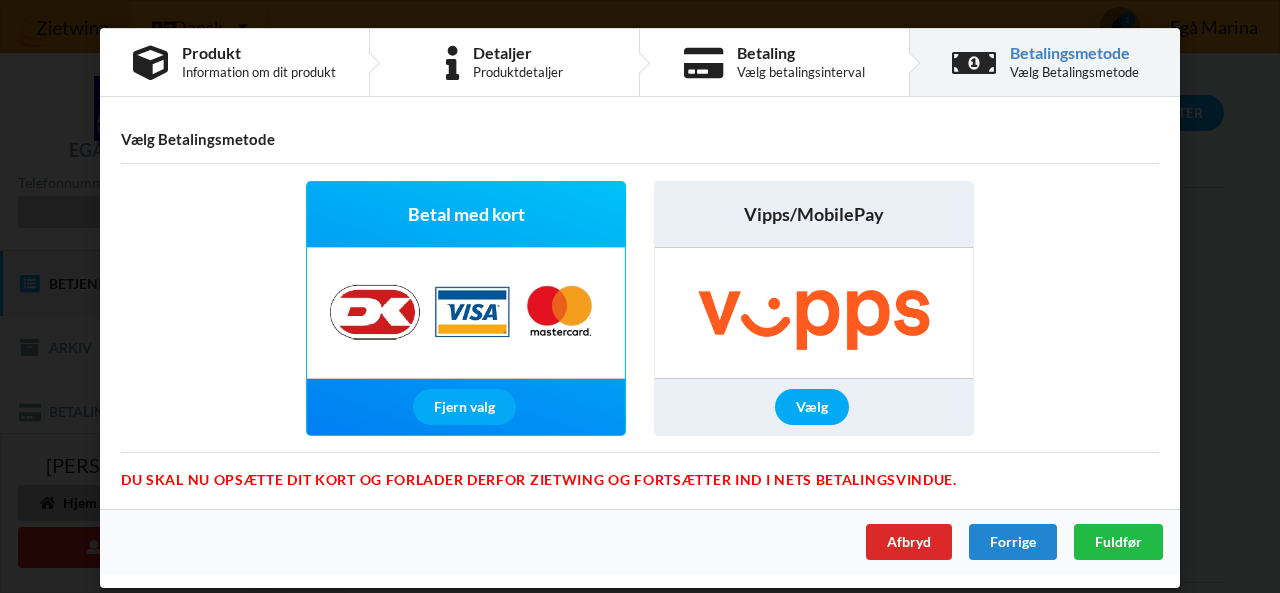 click at bounding box center (466, 313) 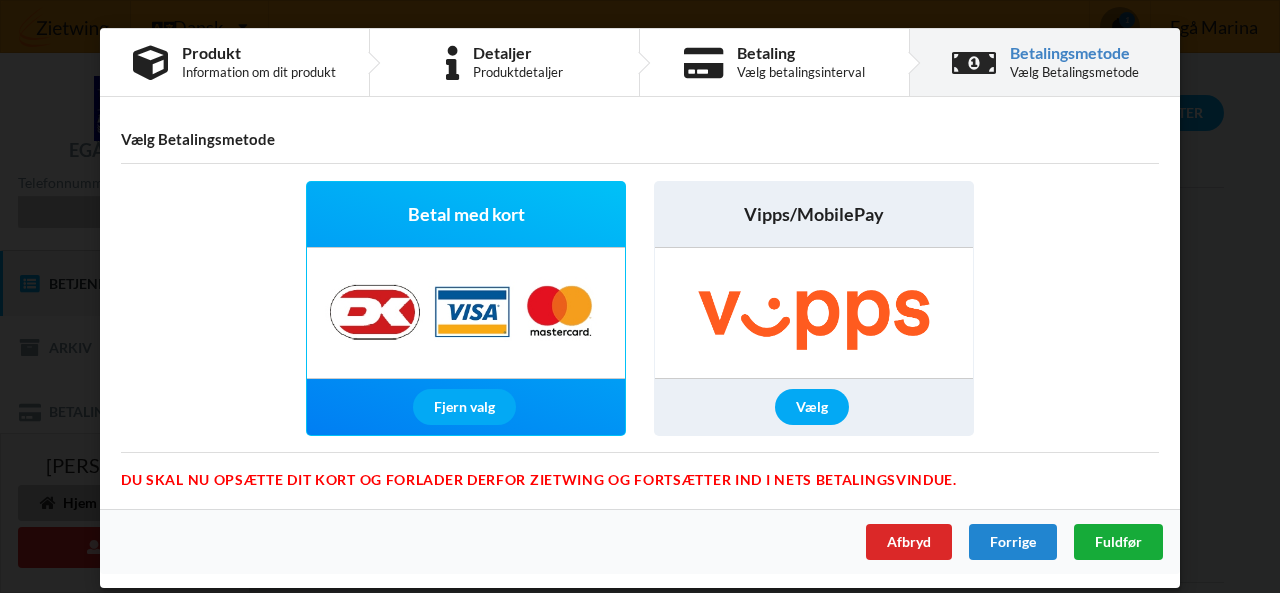 click on "Fuldfør" at bounding box center [1118, 541] 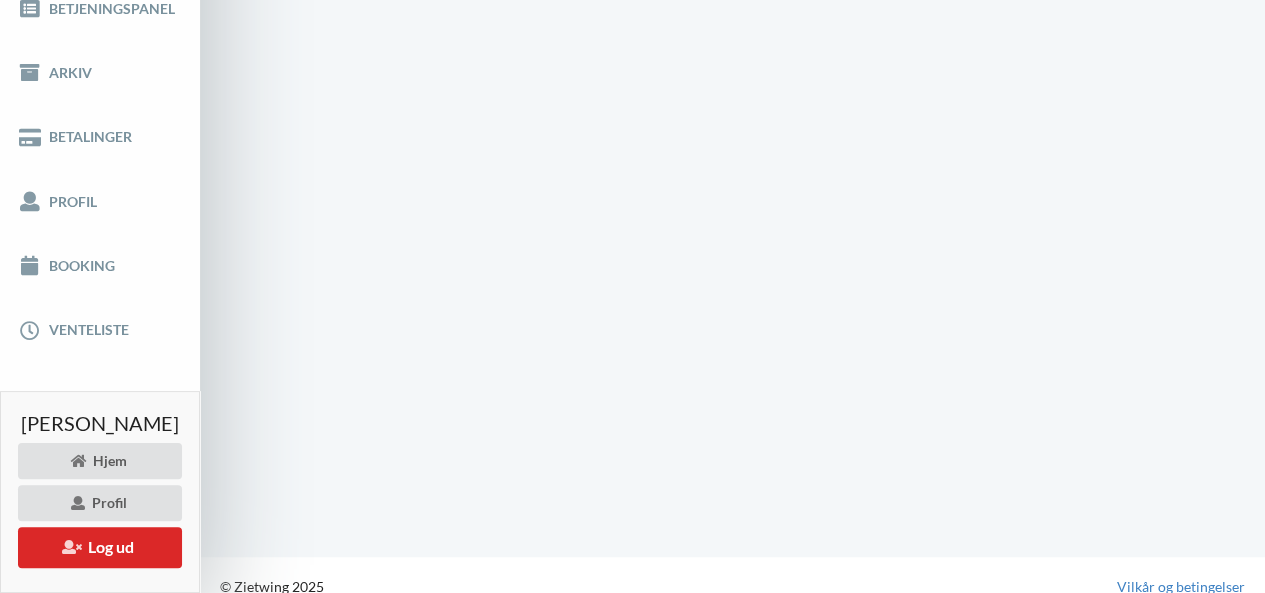 scroll, scrollTop: 297, scrollLeft: 0, axis: vertical 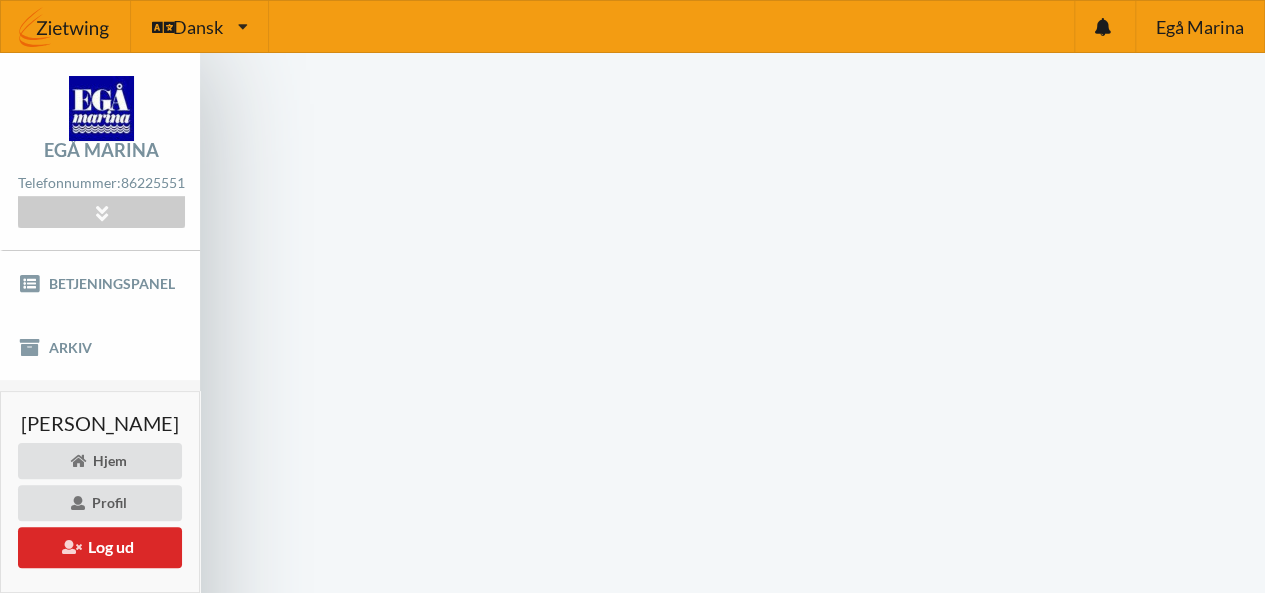 click on "Betalinger" at bounding box center [100, 412] 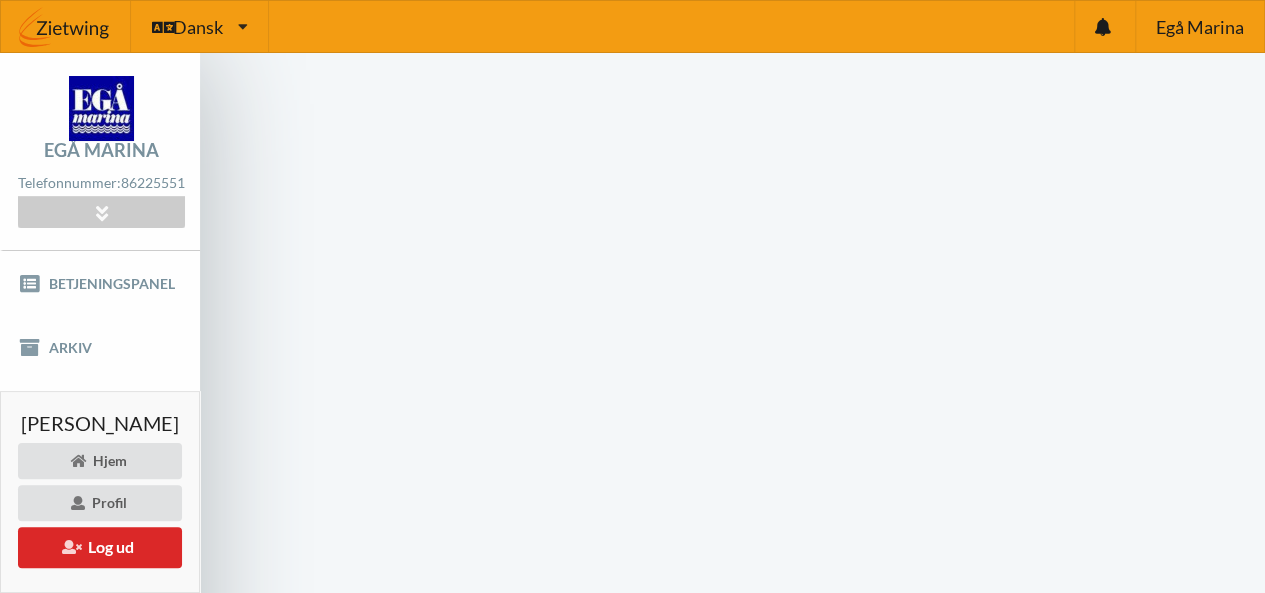 scroll, scrollTop: 43, scrollLeft: 0, axis: vertical 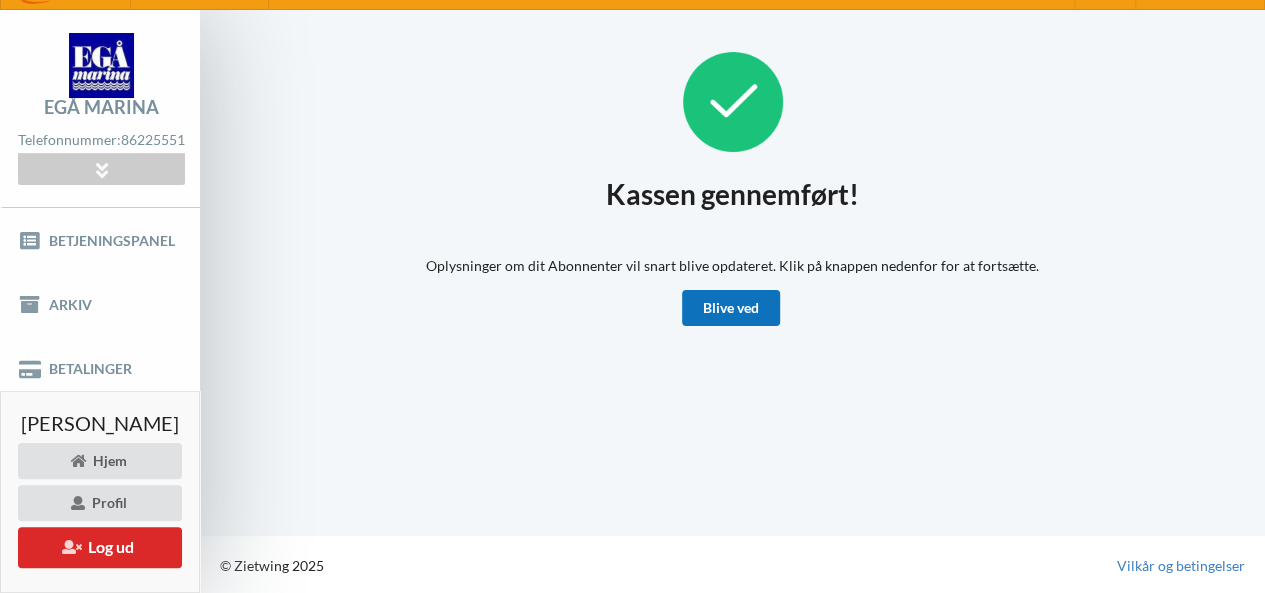 click on "Blive ved" at bounding box center (731, 308) 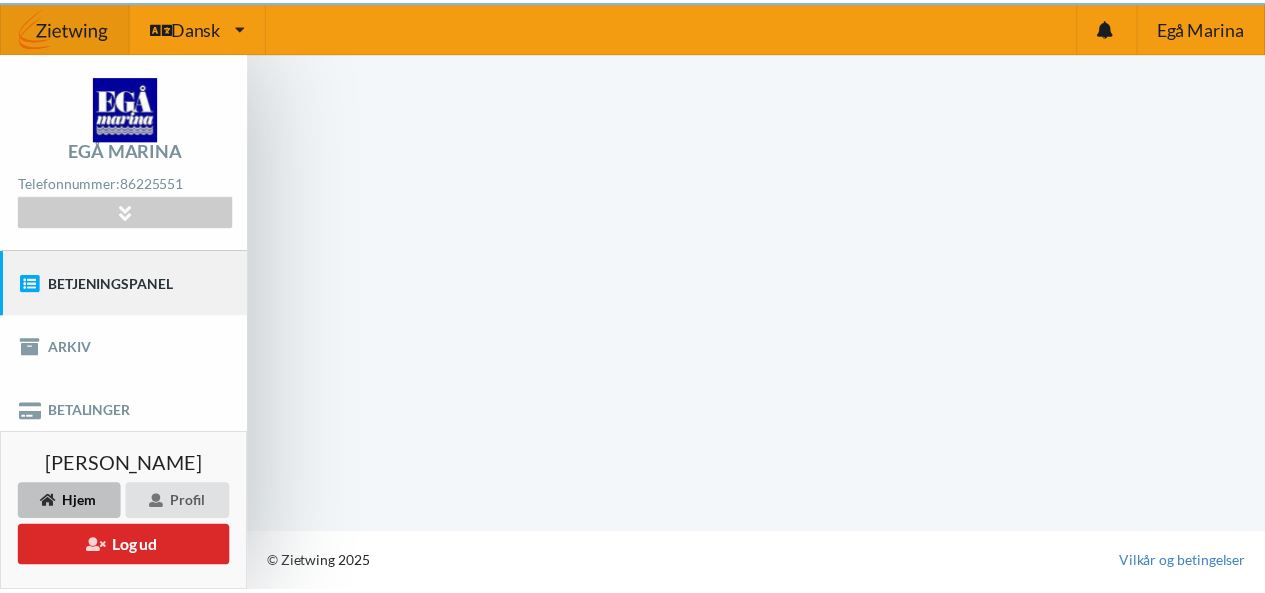 scroll, scrollTop: 0, scrollLeft: 0, axis: both 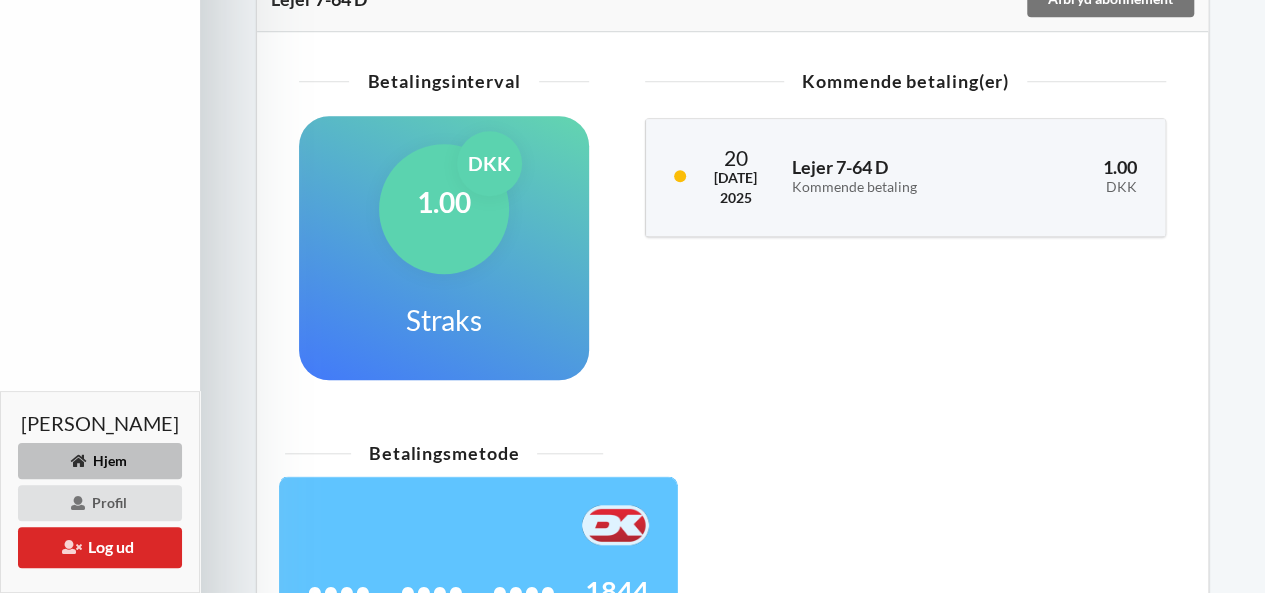 click on "Betalingsinterval" at bounding box center (444, 81) 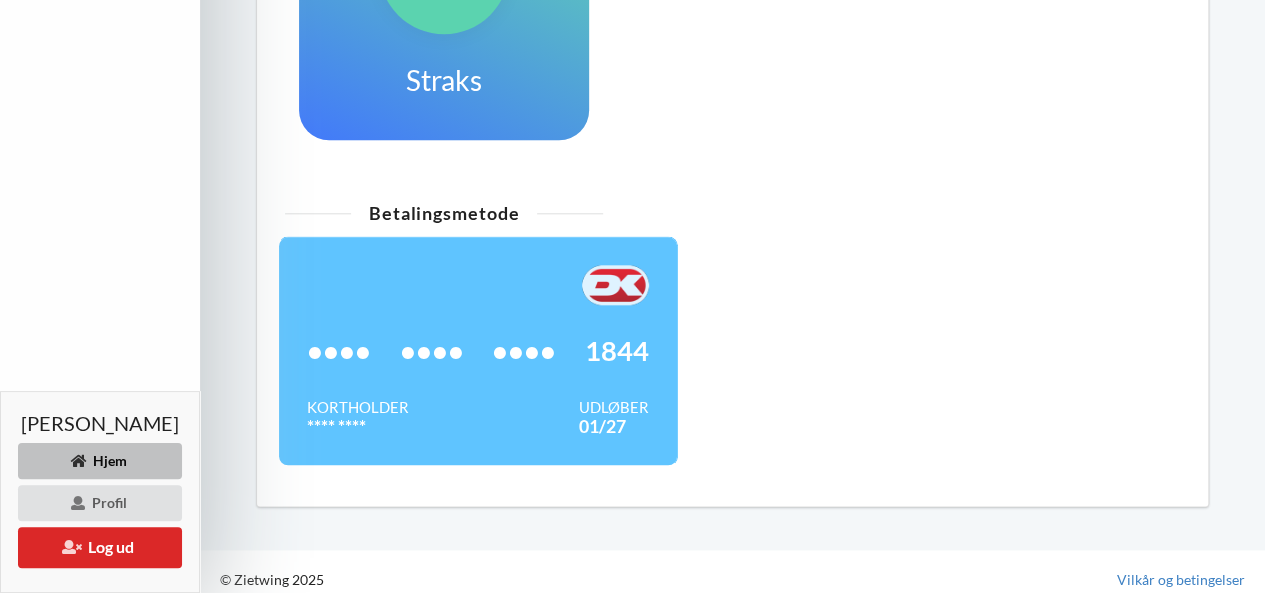 scroll, scrollTop: 962, scrollLeft: 0, axis: vertical 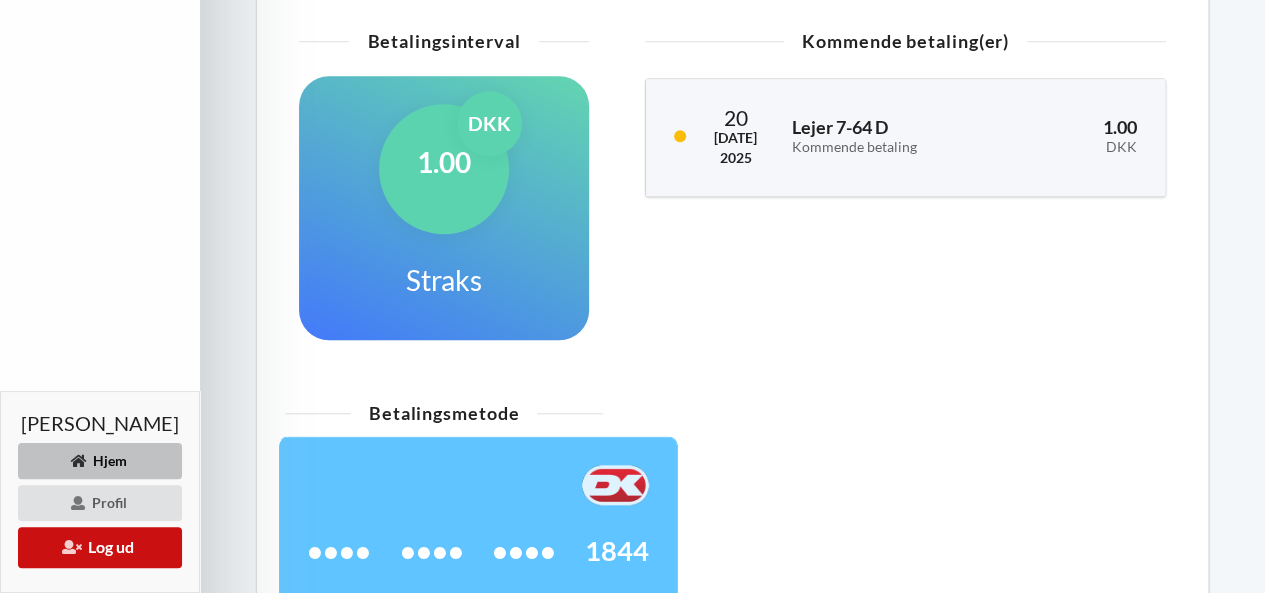 click on "Log ud" at bounding box center [100, 547] 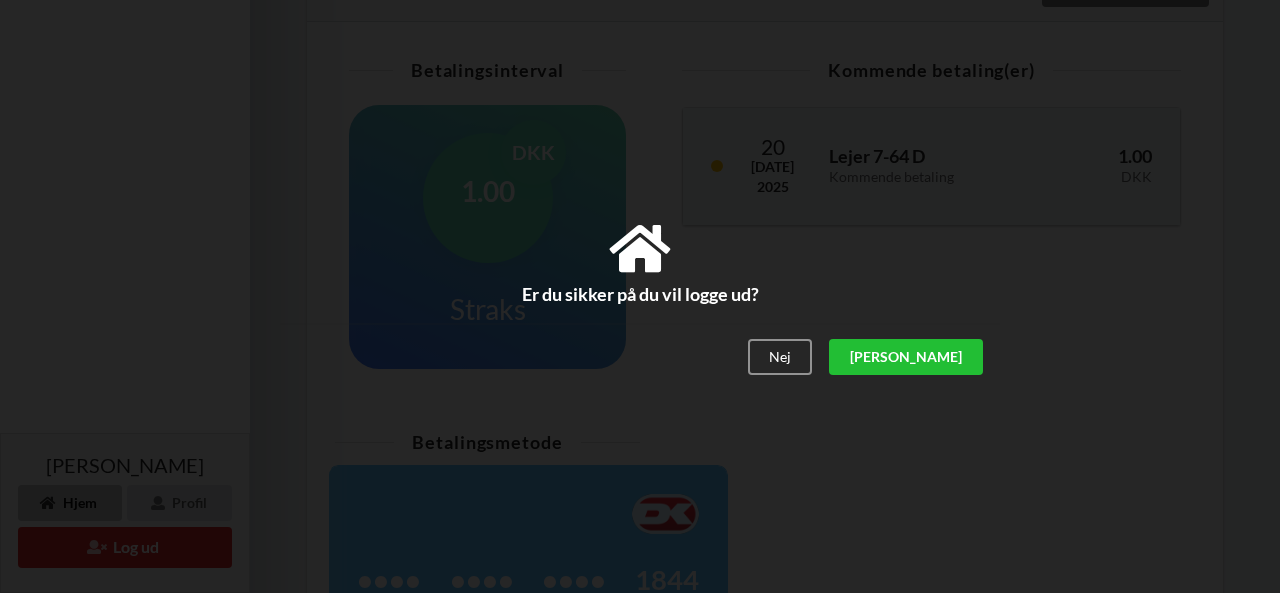 click on "[PERSON_NAME]" at bounding box center (906, 357) 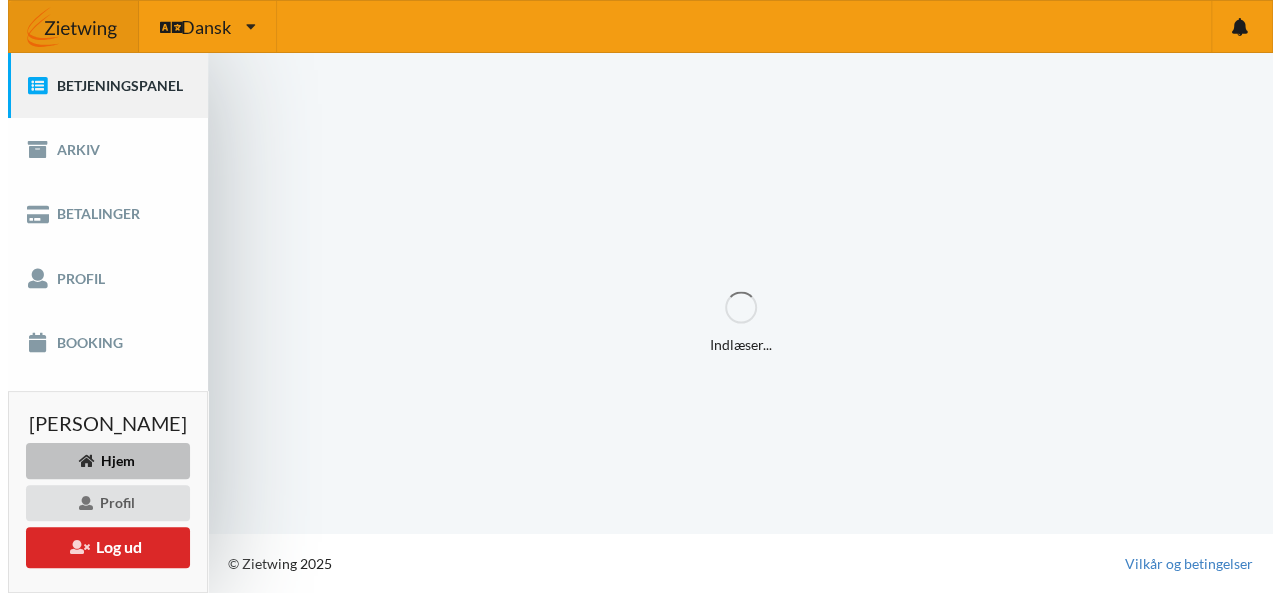 scroll, scrollTop: 0, scrollLeft: 0, axis: both 